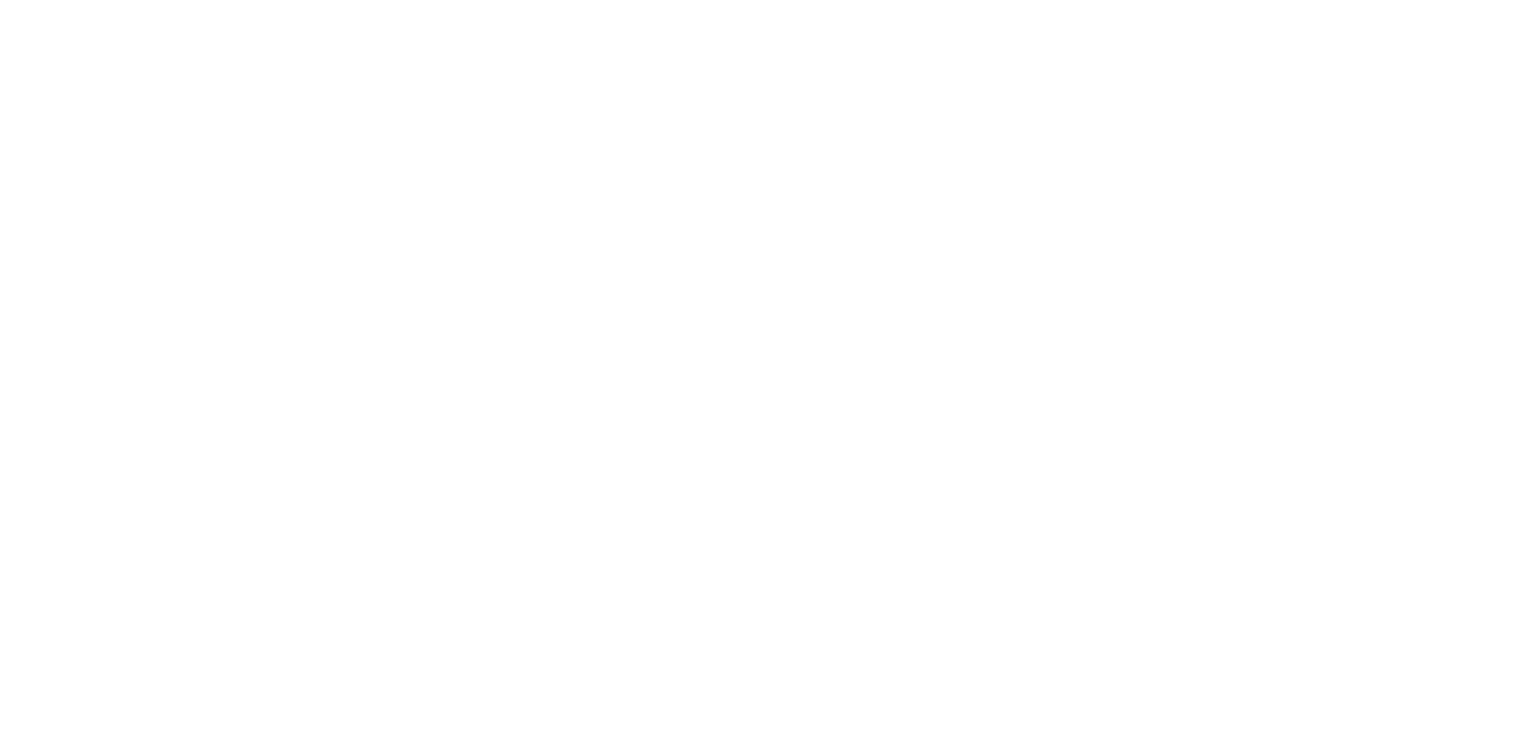 scroll, scrollTop: 0, scrollLeft: 0, axis: both 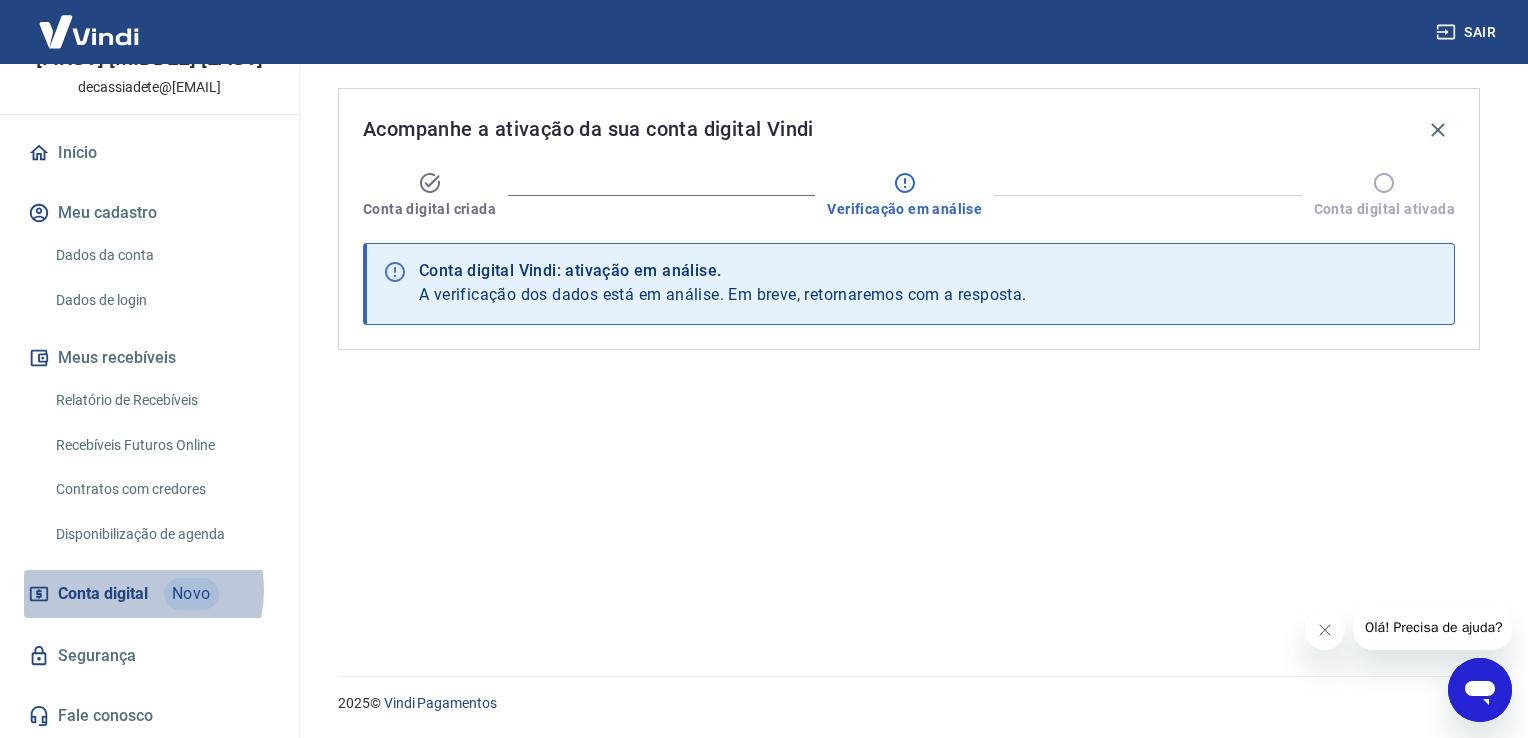 click on "Conta digital" at bounding box center (103, 594) 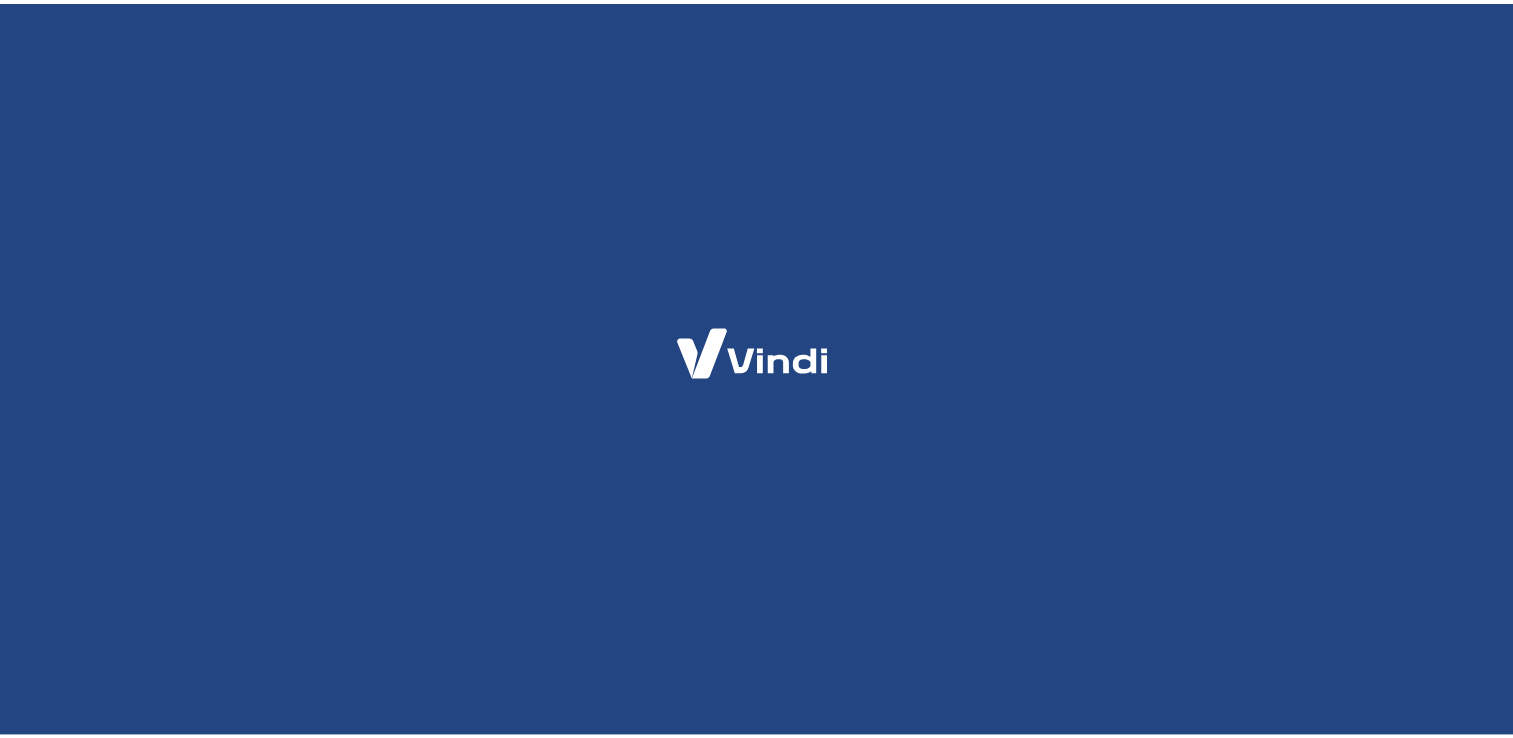 scroll, scrollTop: 0, scrollLeft: 0, axis: both 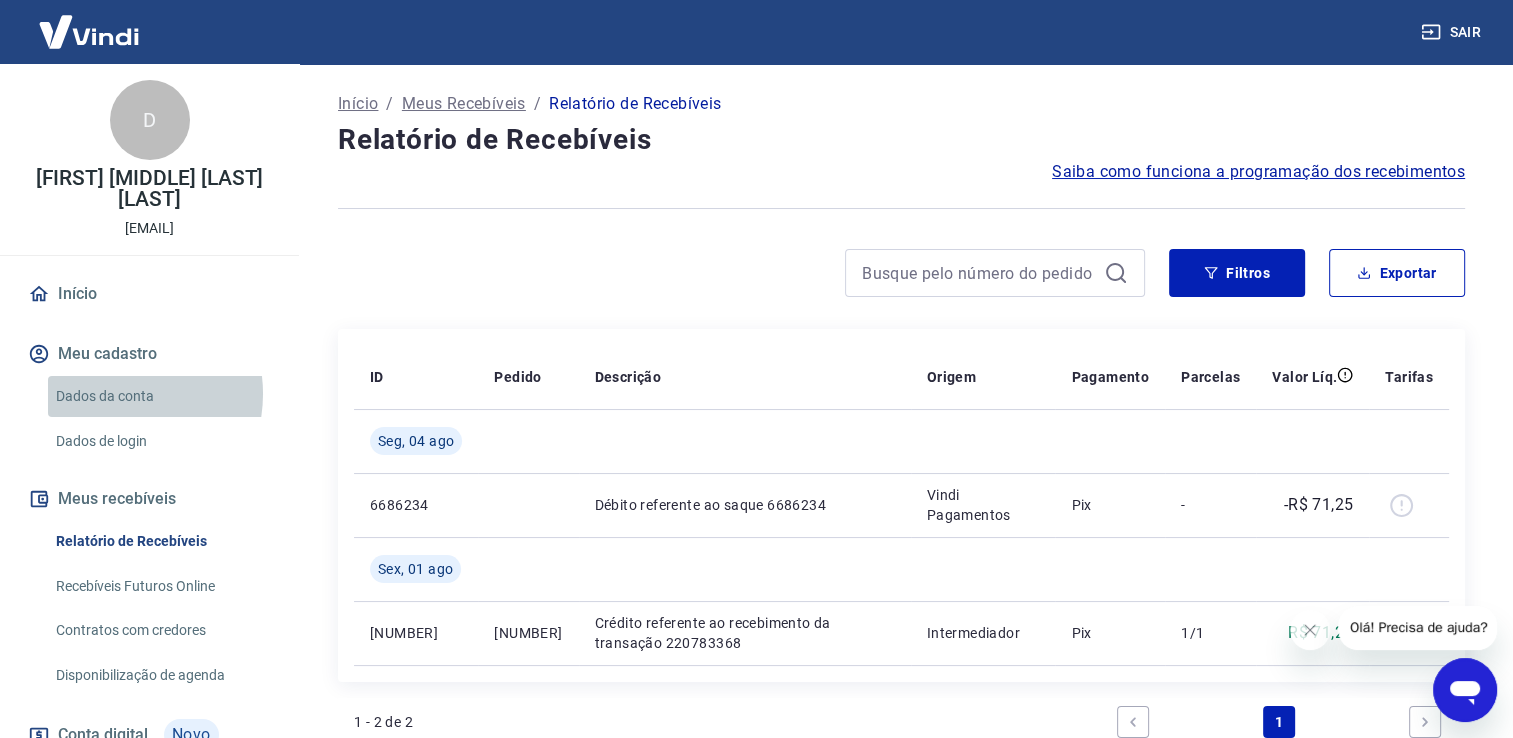 click on "Dados da conta" at bounding box center [161, 396] 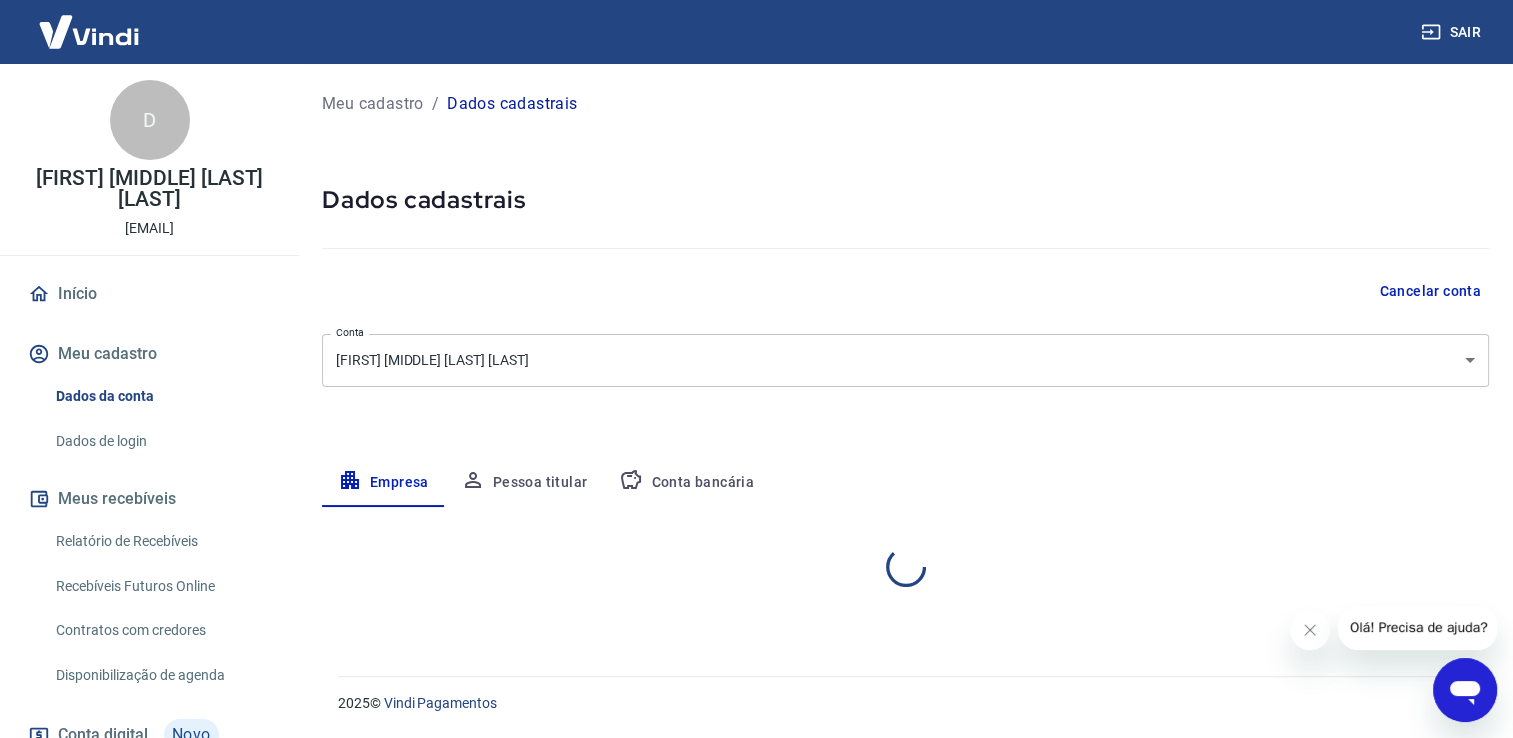 select on "GO" 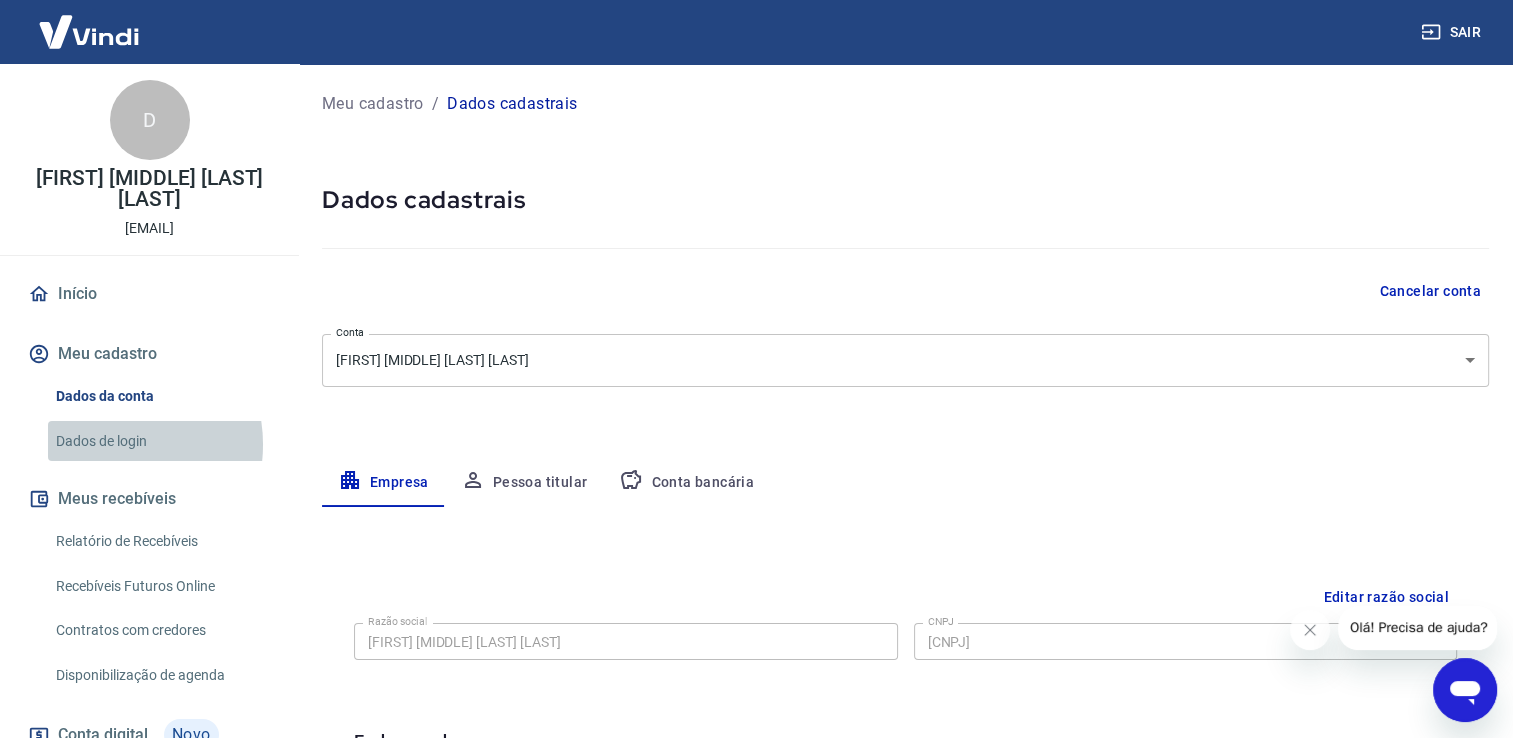click on "Dados de login" at bounding box center (161, 441) 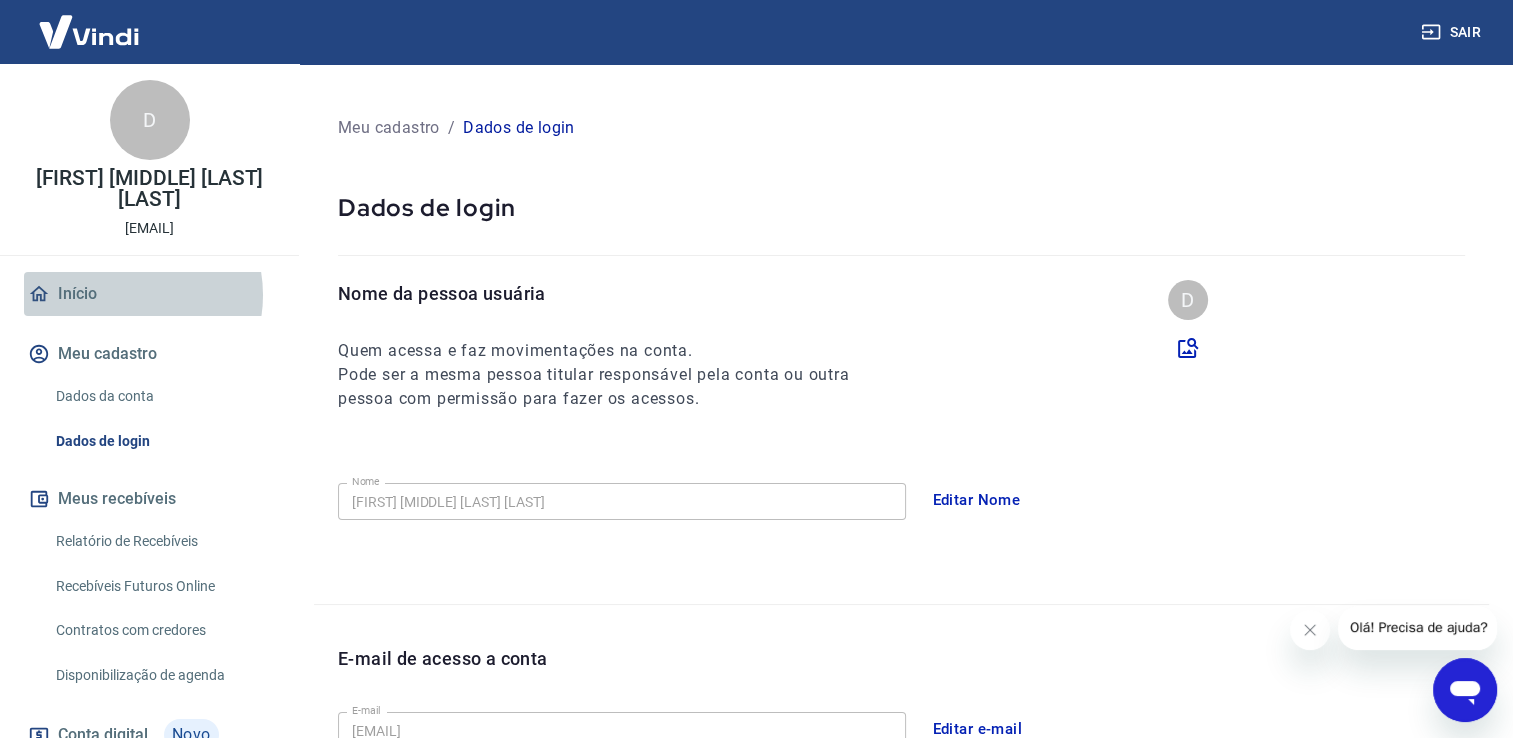 click on "Início" at bounding box center (149, 294) 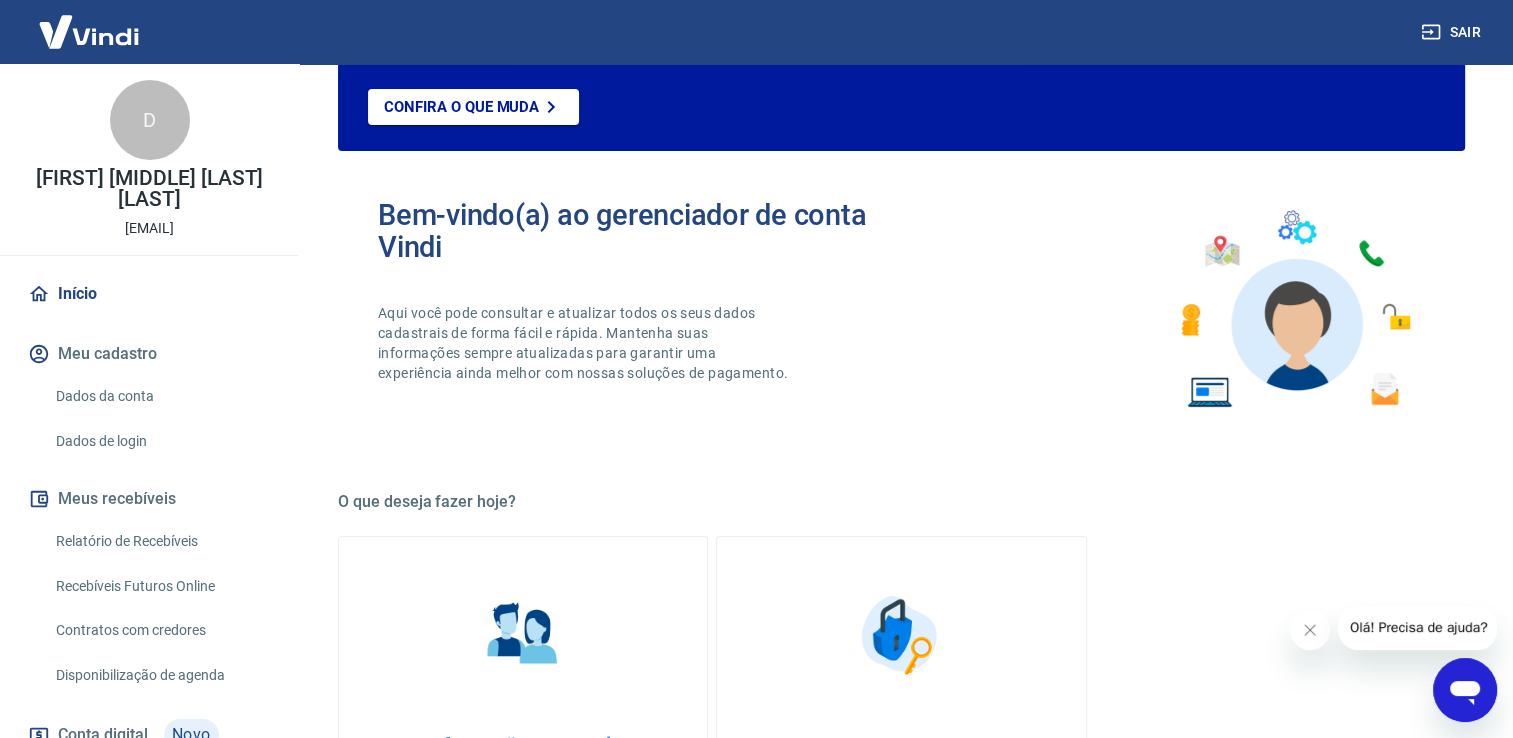 scroll, scrollTop: 0, scrollLeft: 0, axis: both 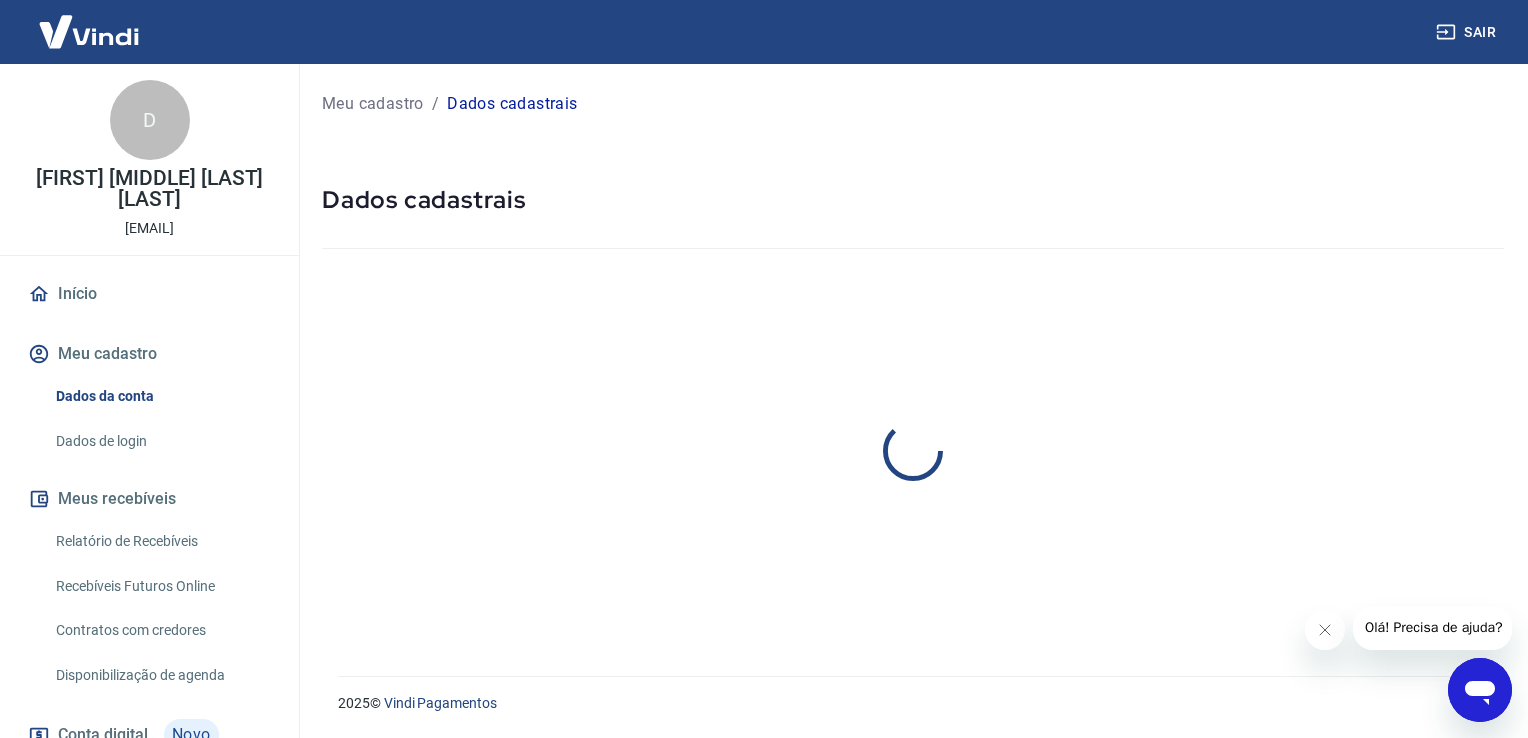 select on "GO" 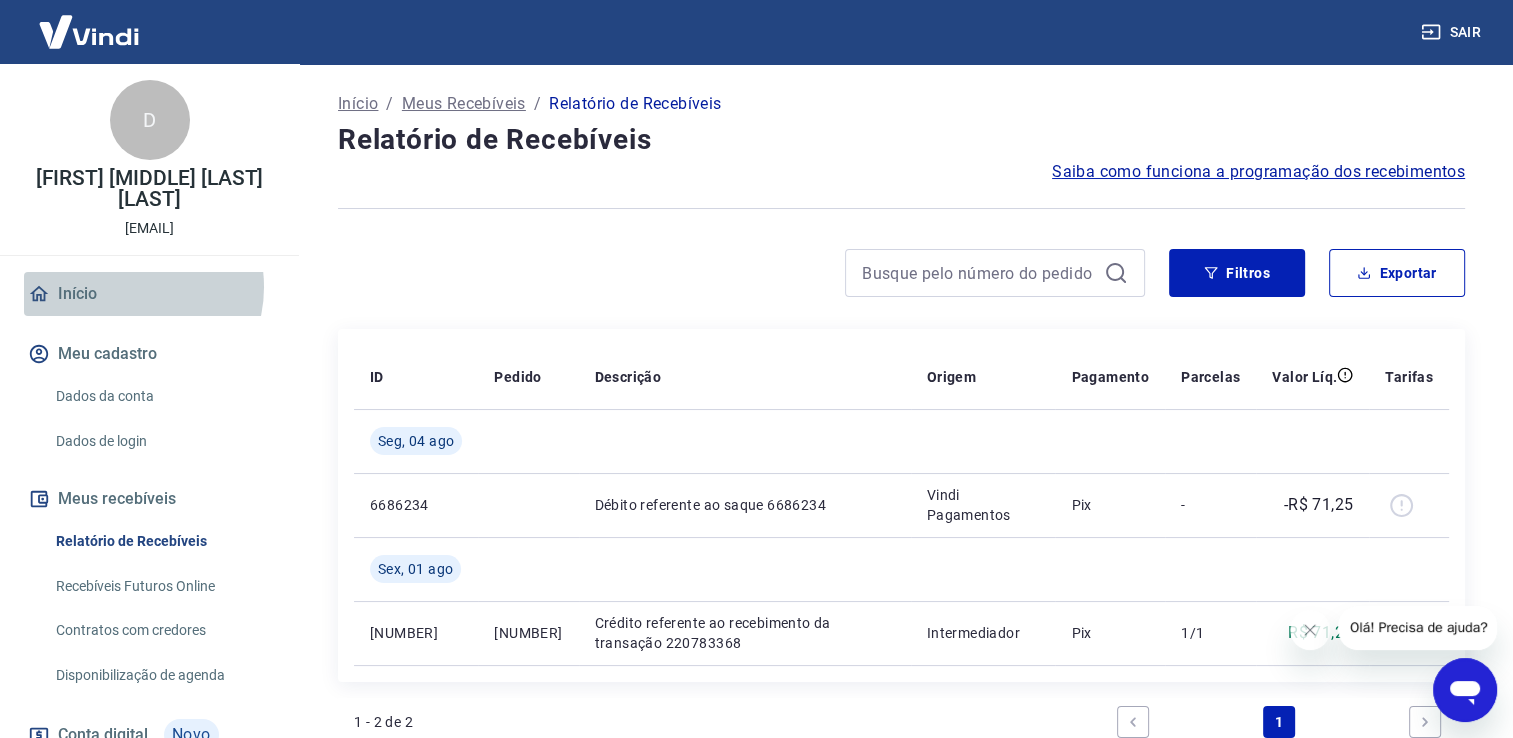 click on "Início" at bounding box center (149, 294) 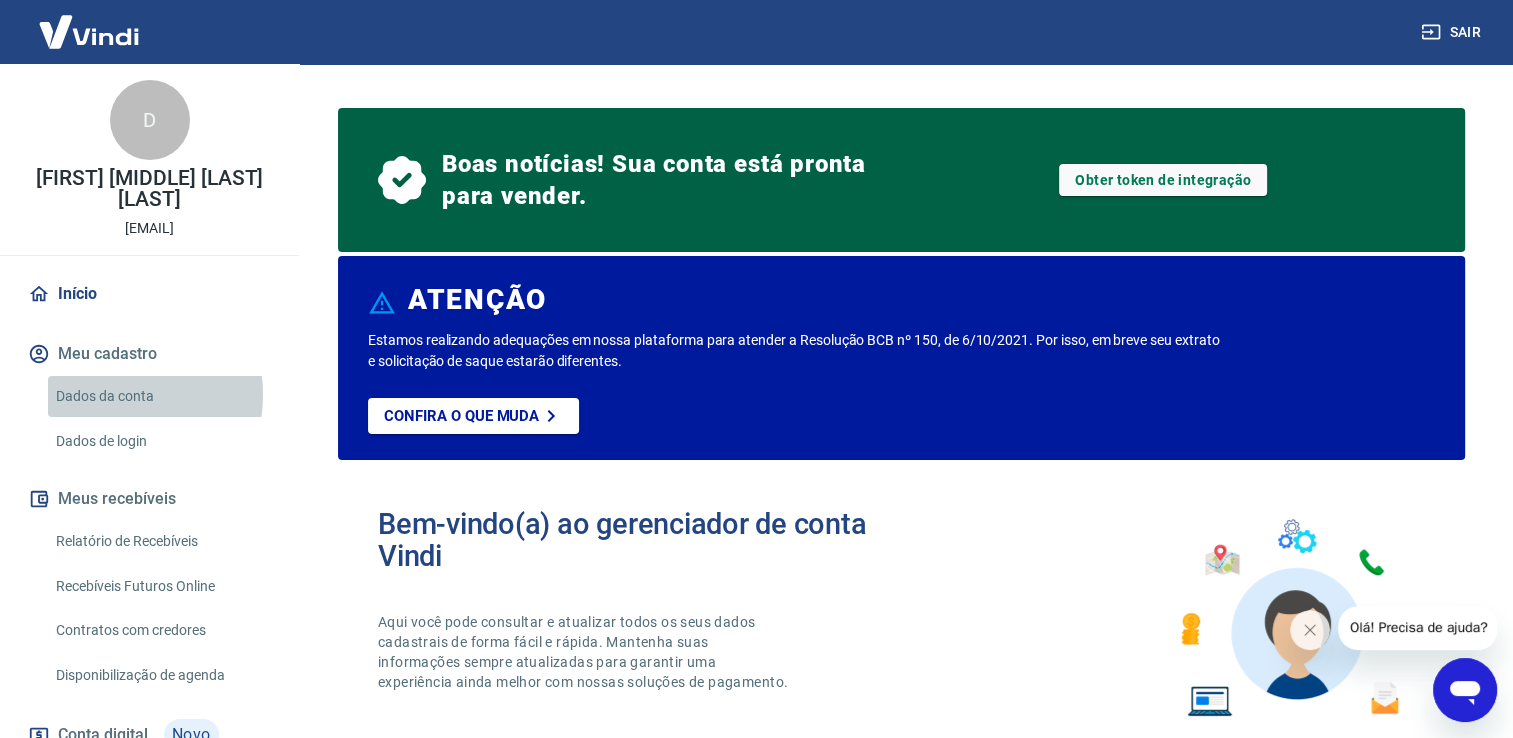 click on "Dados da conta" at bounding box center [161, 396] 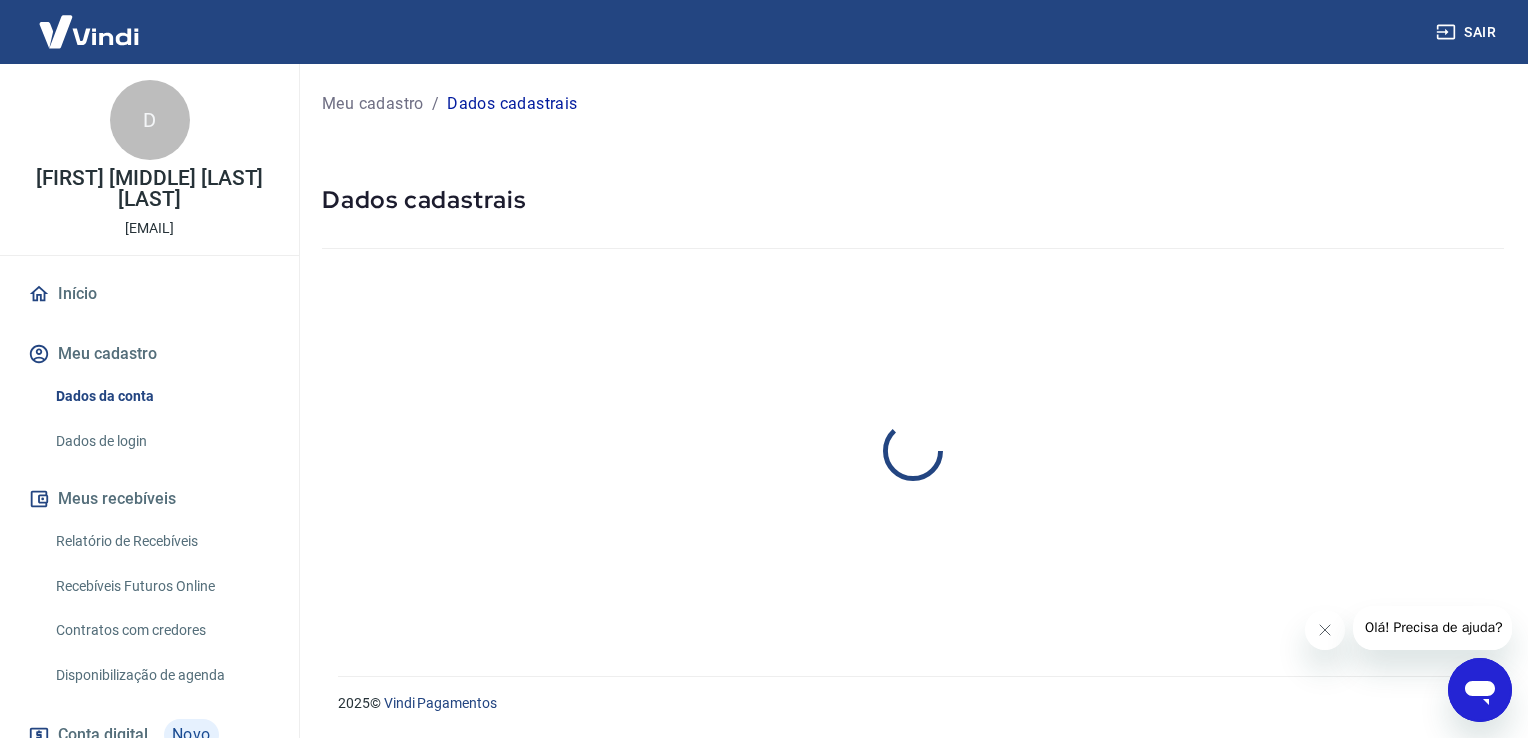 select on "GO" 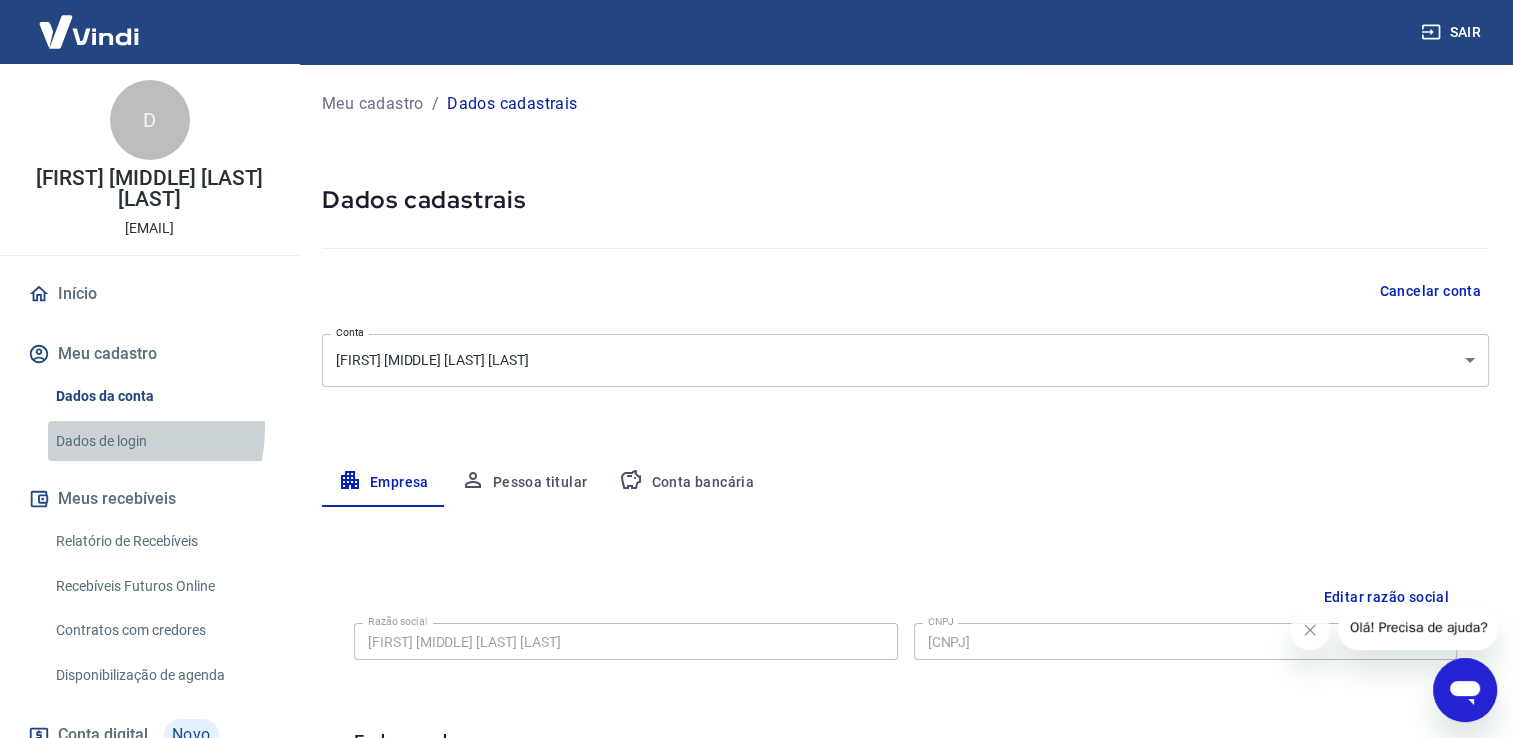 click on "Dados de login" at bounding box center [161, 441] 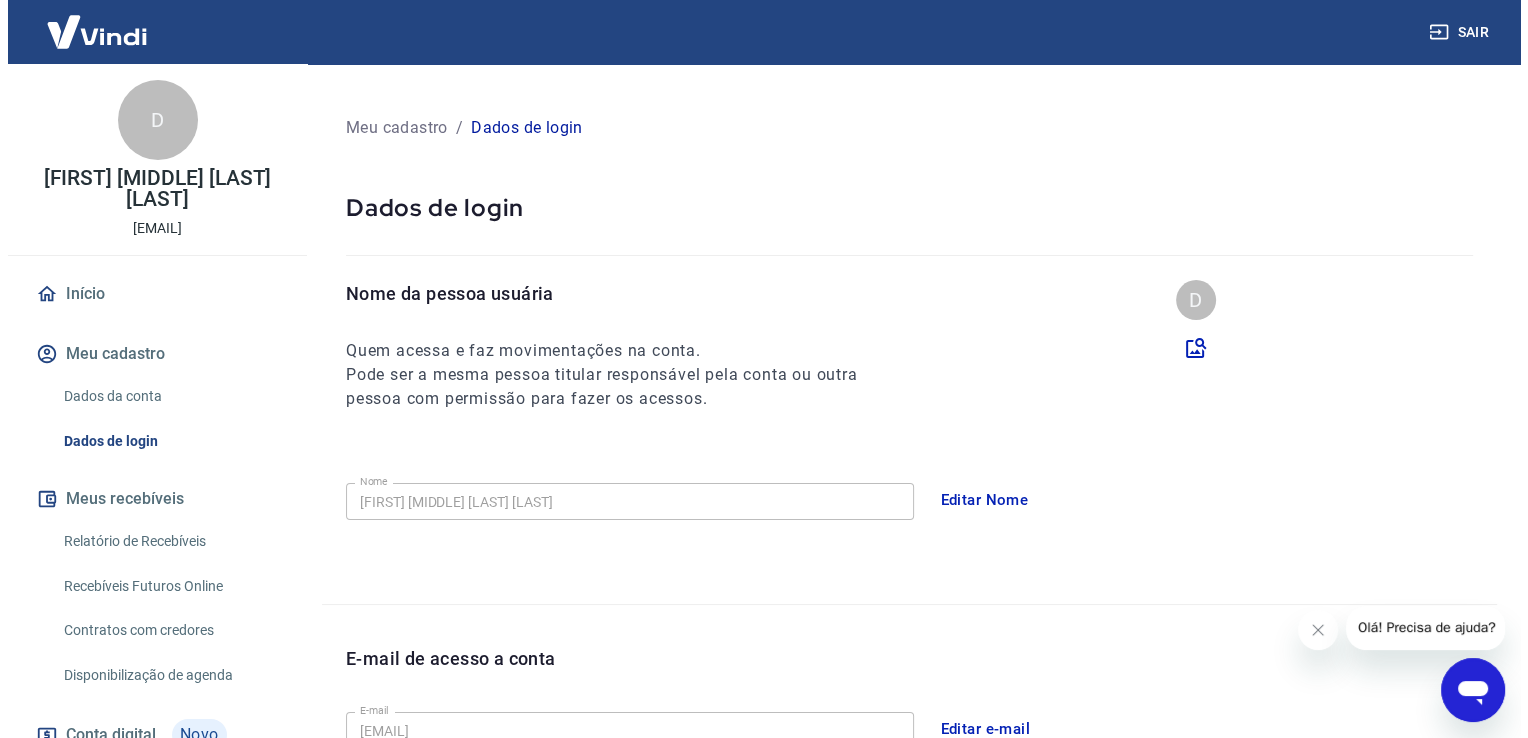 scroll, scrollTop: 140, scrollLeft: 0, axis: vertical 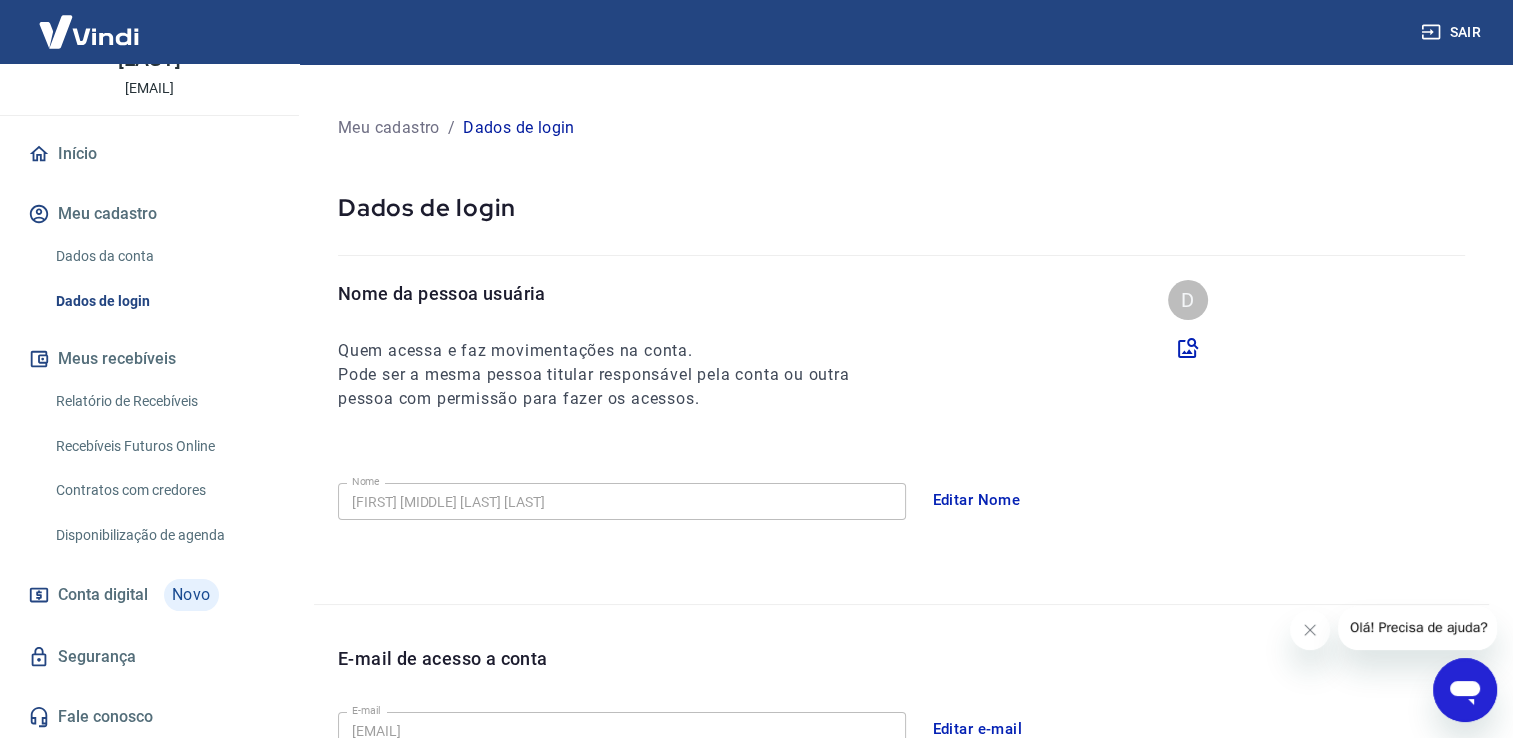 click on "Início Meu cadastro Dados da conta Dados de login Meus recebíveis Relatório de Recebíveis Recebíveis Futuros Online Contratos com credores Disponibilização de agenda Conta digital Novo Segurança Fale conosco" at bounding box center [149, 435] 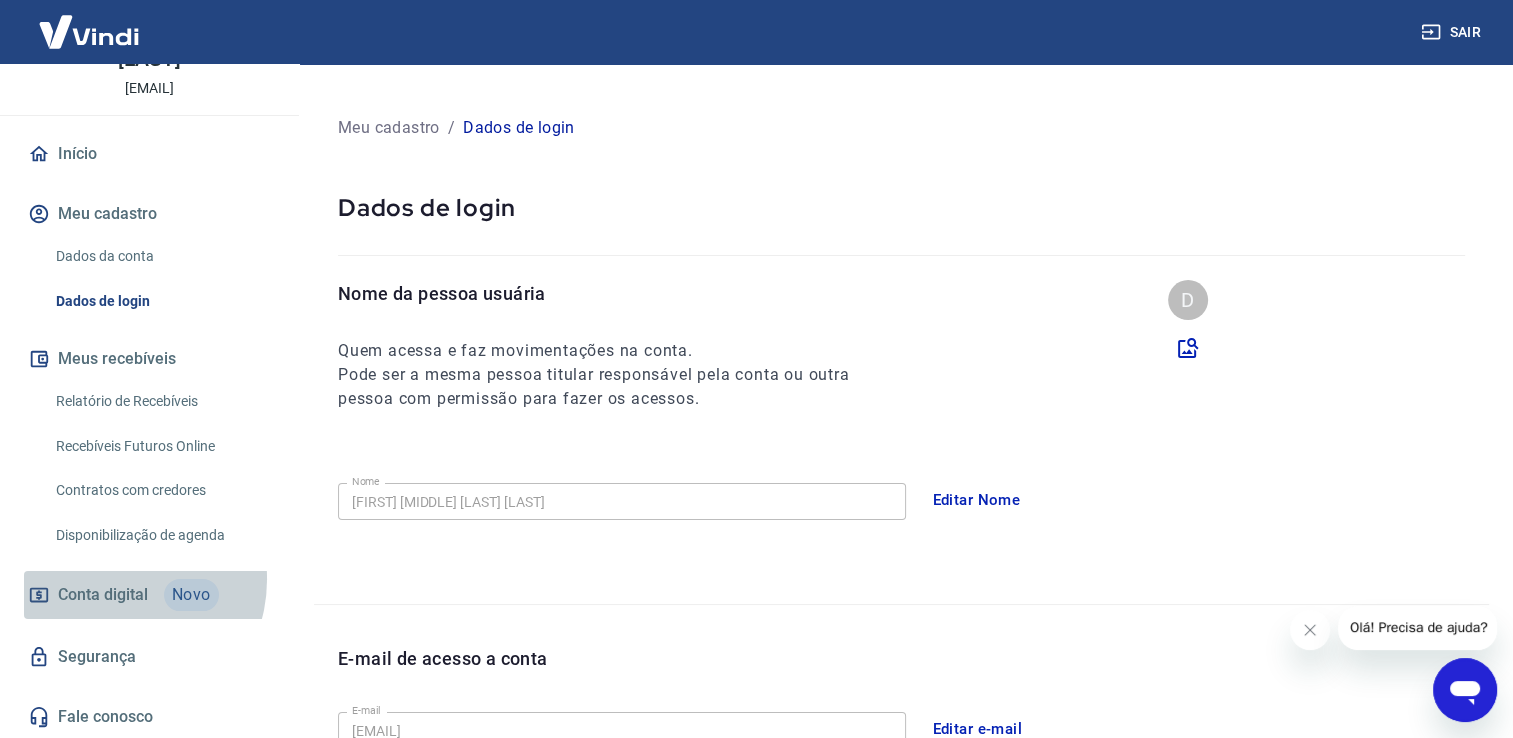 click on "Conta digital Novo" at bounding box center [149, 595] 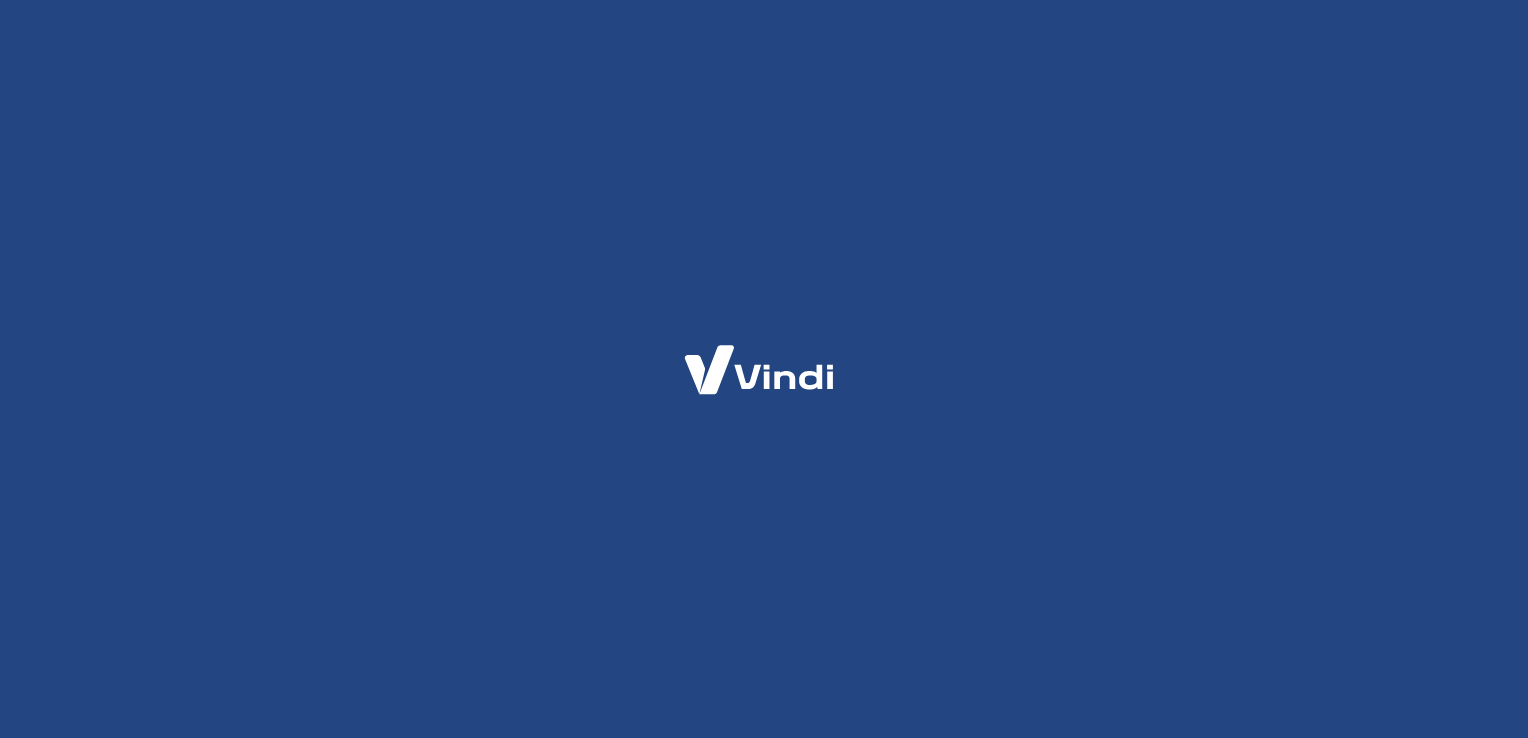 scroll, scrollTop: 0, scrollLeft: 0, axis: both 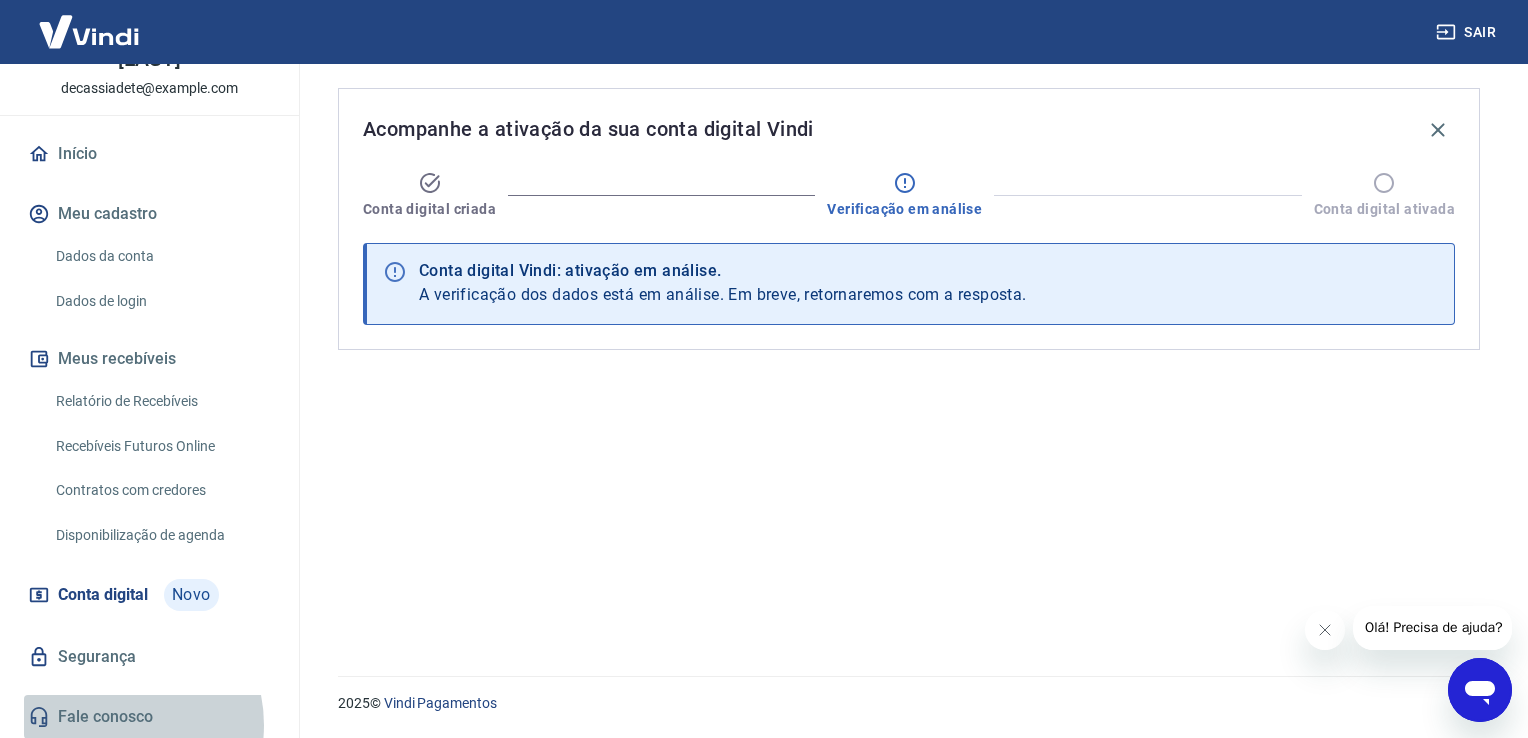 click on "Fale conosco" at bounding box center [149, 717] 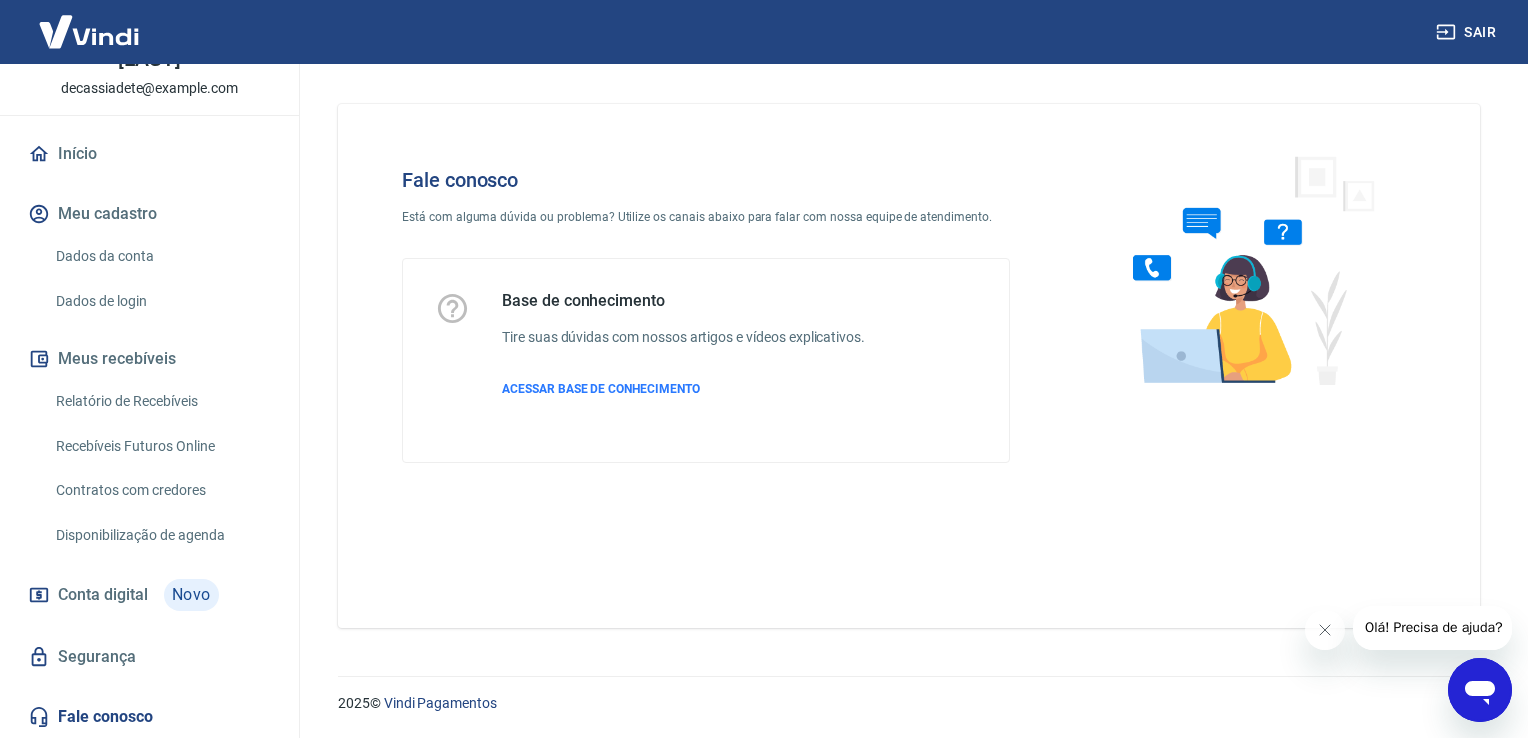 click 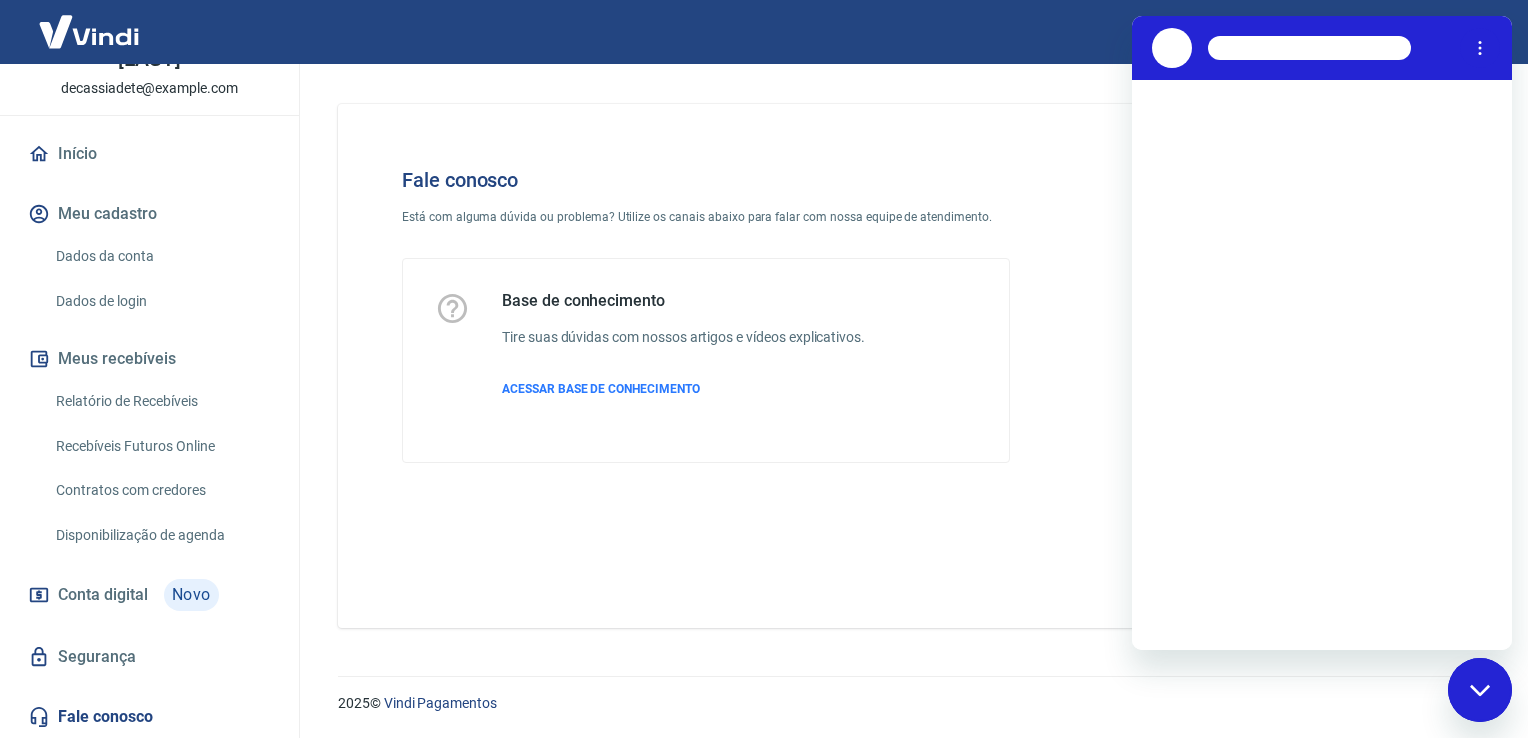 scroll, scrollTop: 0, scrollLeft: 0, axis: both 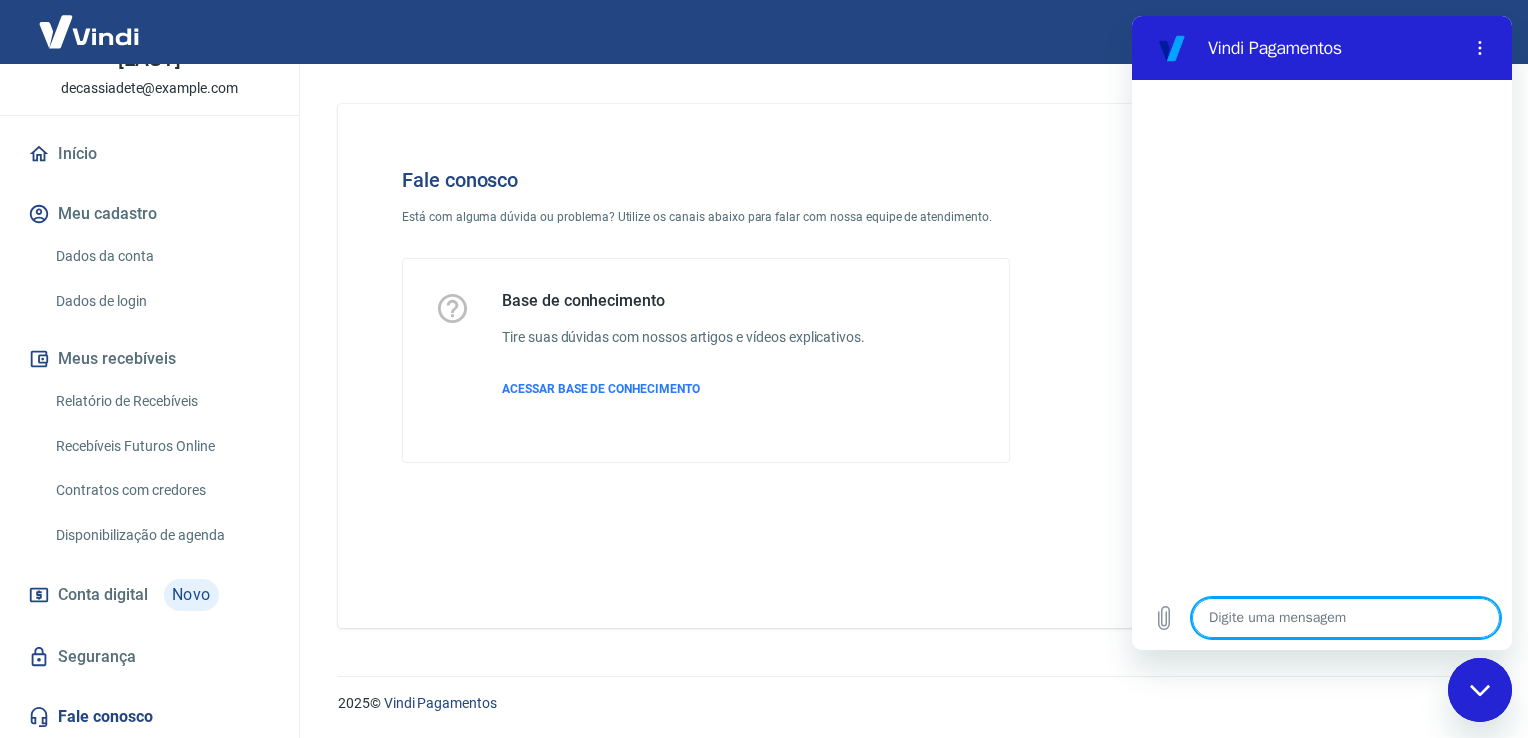type on "o" 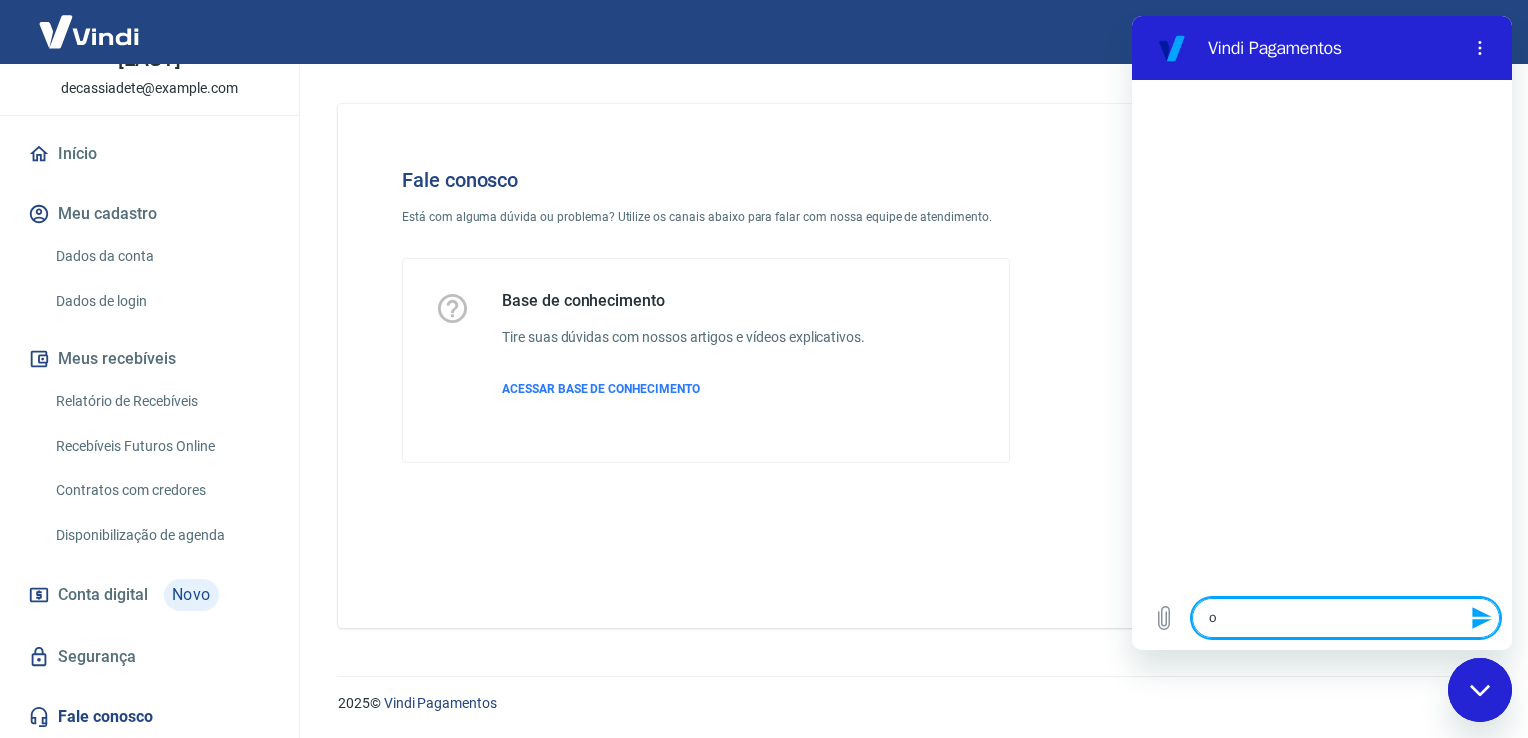 type on "oi" 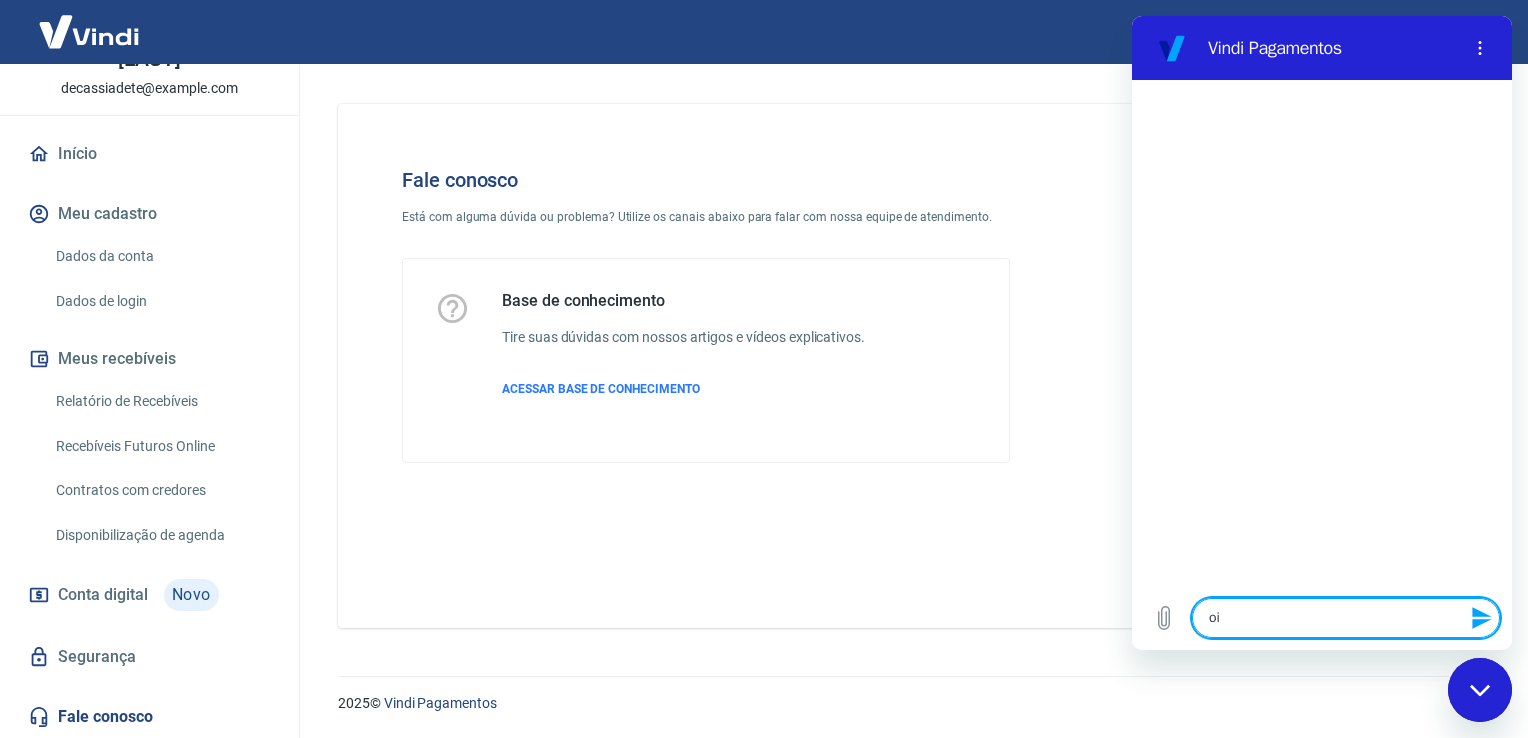 type 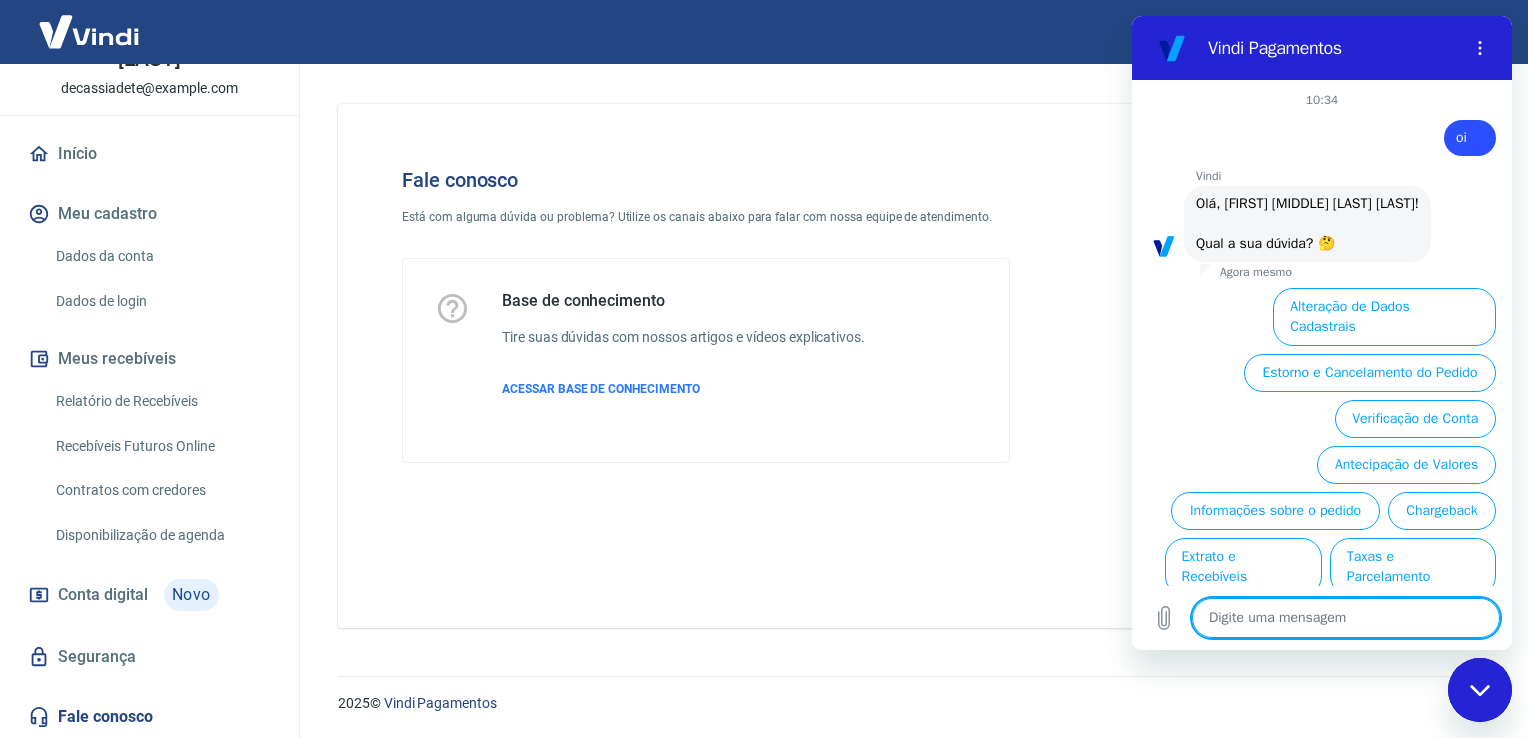 scroll, scrollTop: 63, scrollLeft: 0, axis: vertical 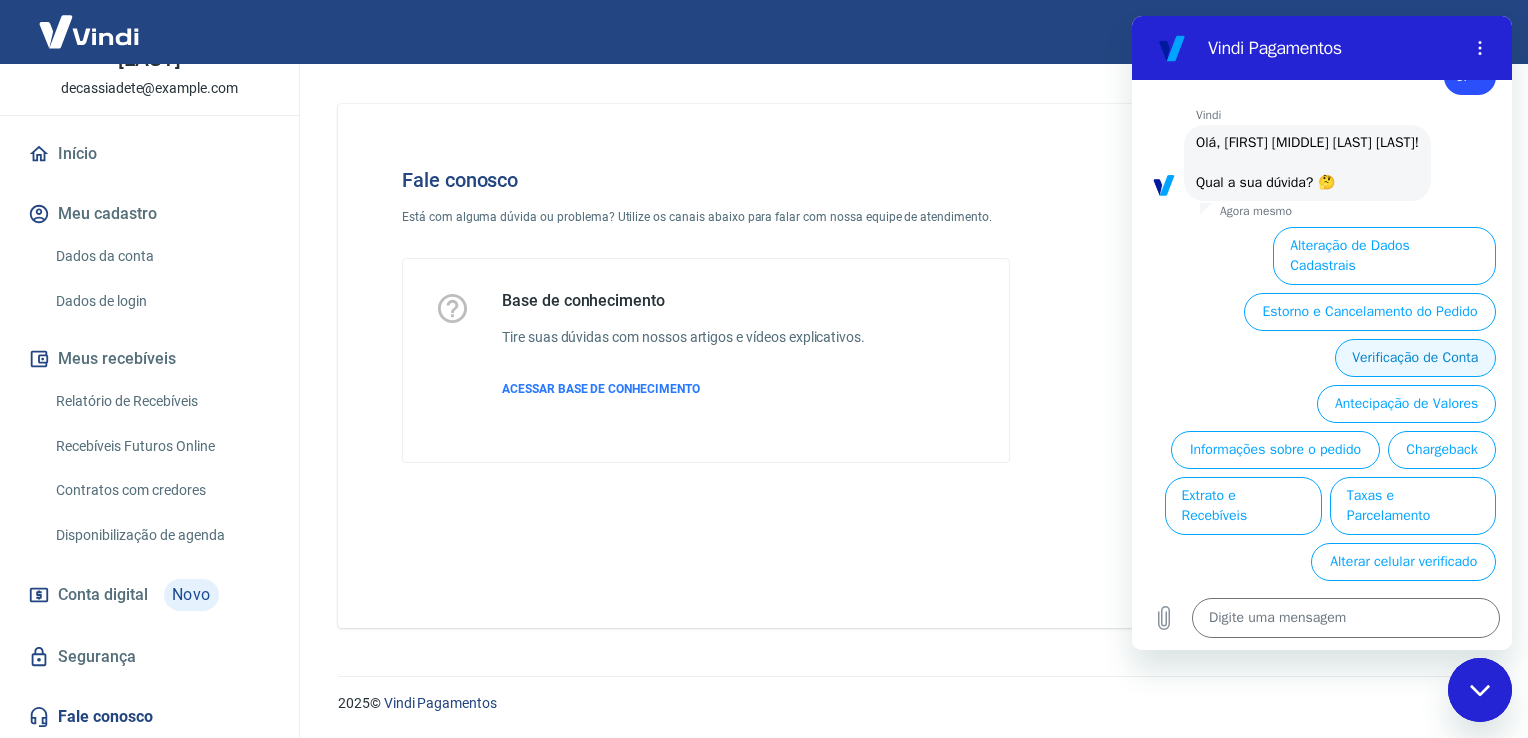 click on "Verificação de Conta" at bounding box center (1415, 358) 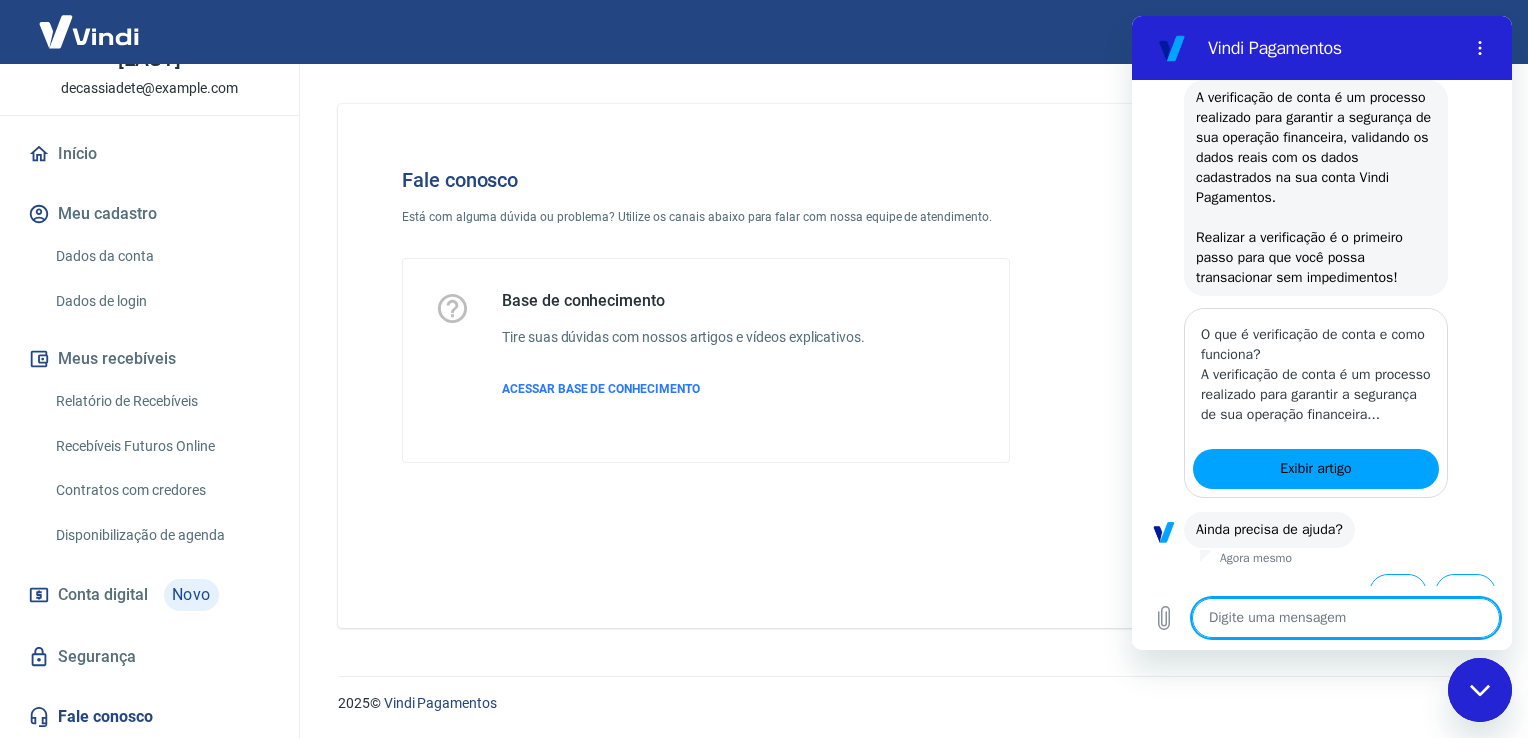 scroll, scrollTop: 309, scrollLeft: 0, axis: vertical 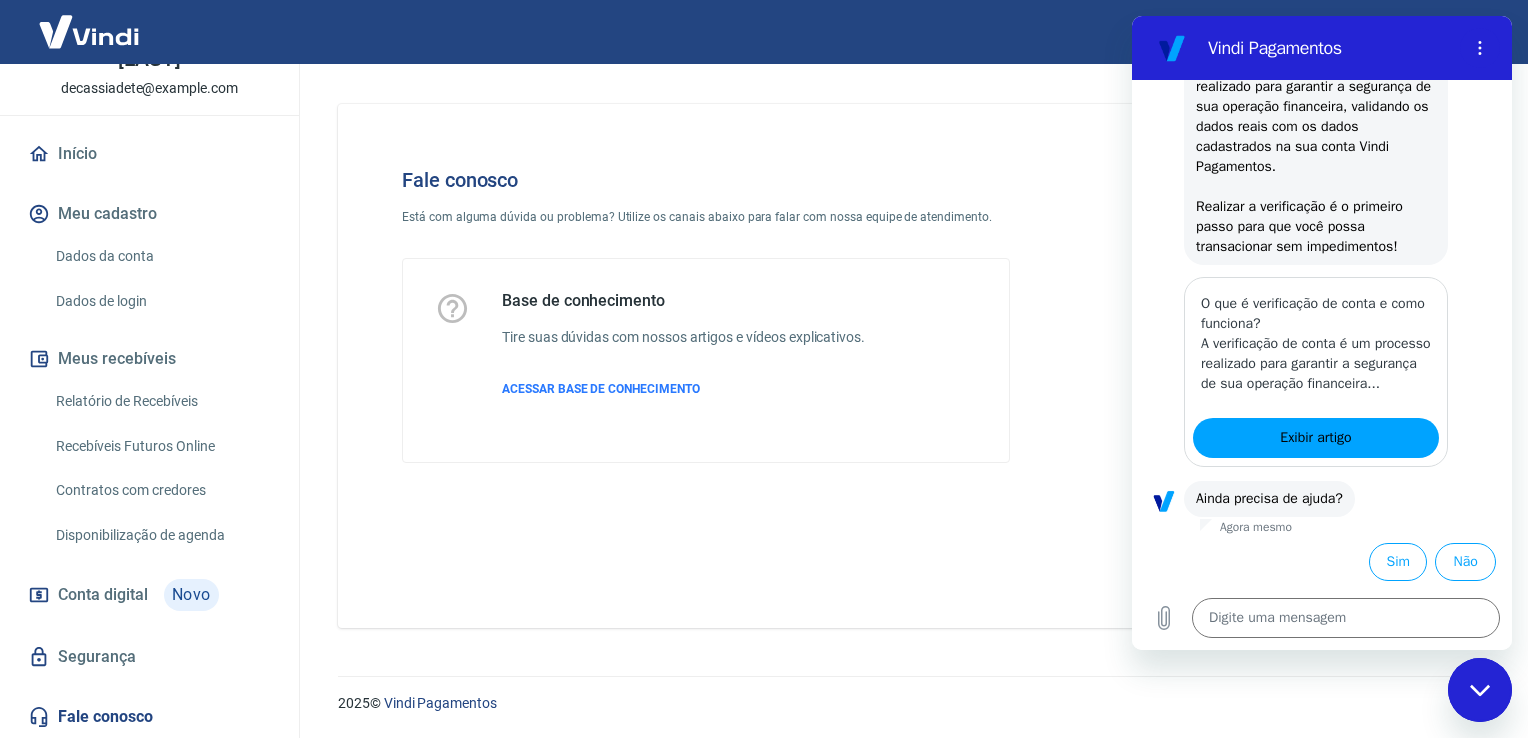 click on "Base de conhecimento Tire suas dúvidas com nossos artigos e vídeos explicativos. ACESSAR BASE DE CONHECIMENTO" at bounding box center (706, 360) 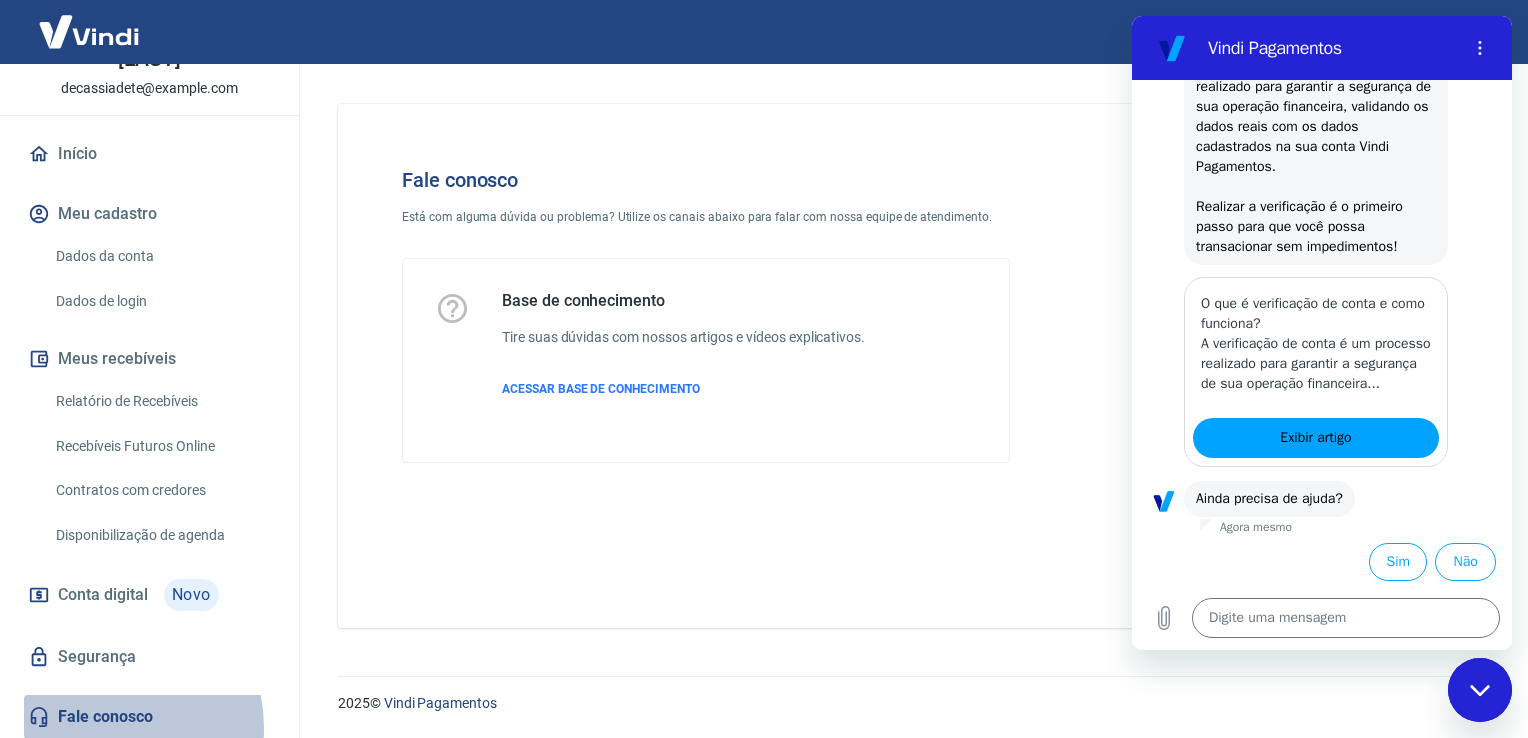 click on "Fale conosco" at bounding box center [149, 717] 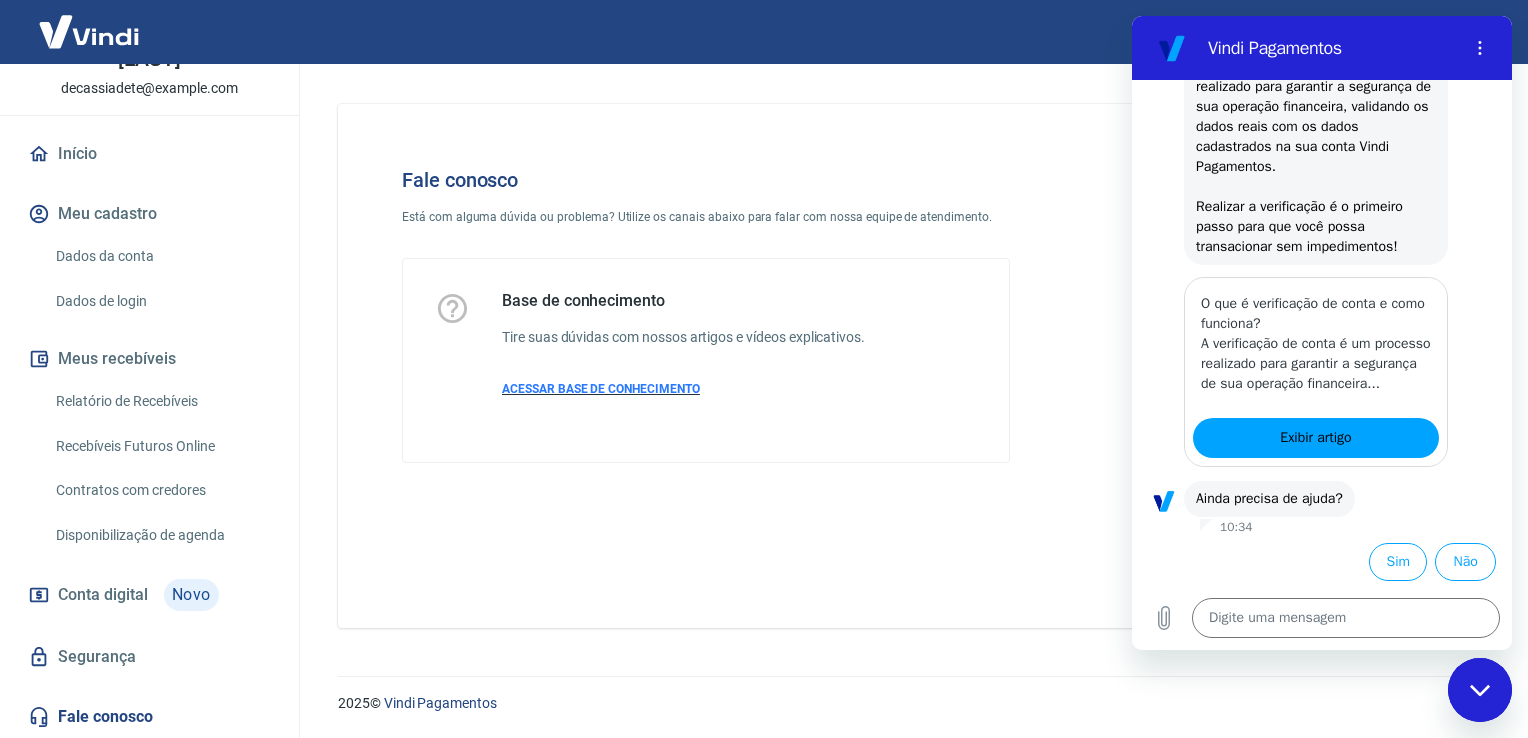 click on "ACESSAR BASE DE CONHECIMENTO" at bounding box center [601, 389] 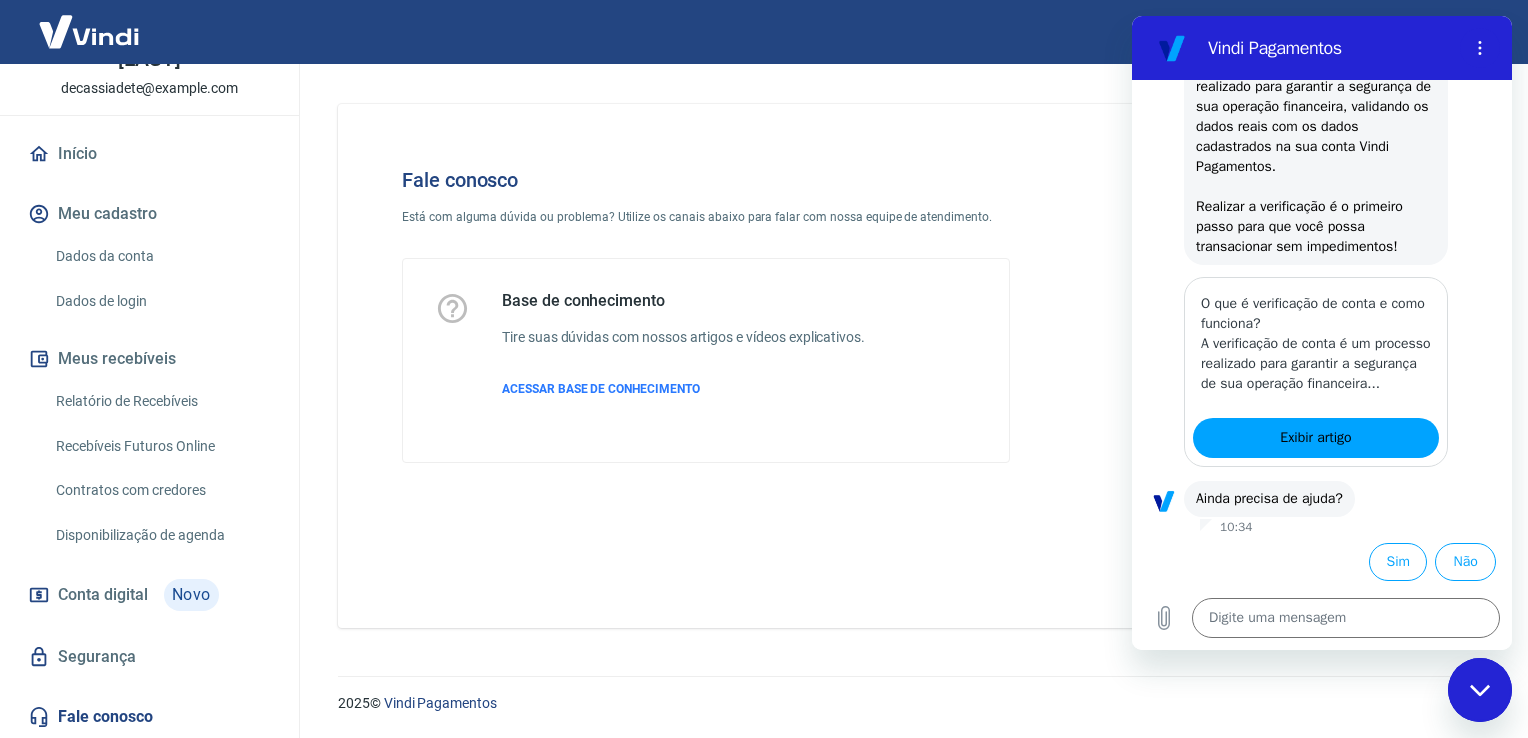 drag, startPoint x: 281, startPoint y: 306, endPoint x: 290, endPoint y: 358, distance: 52.773098 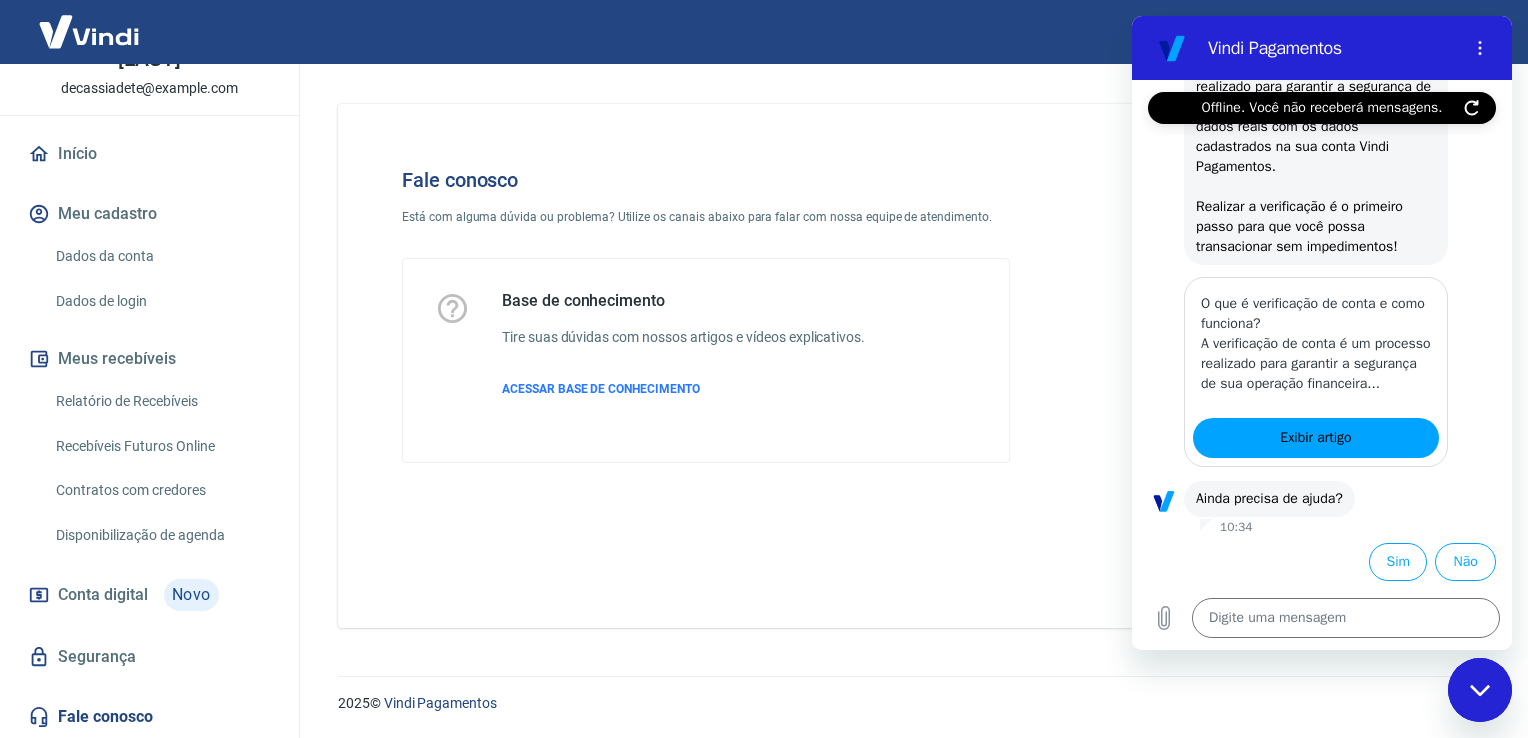click 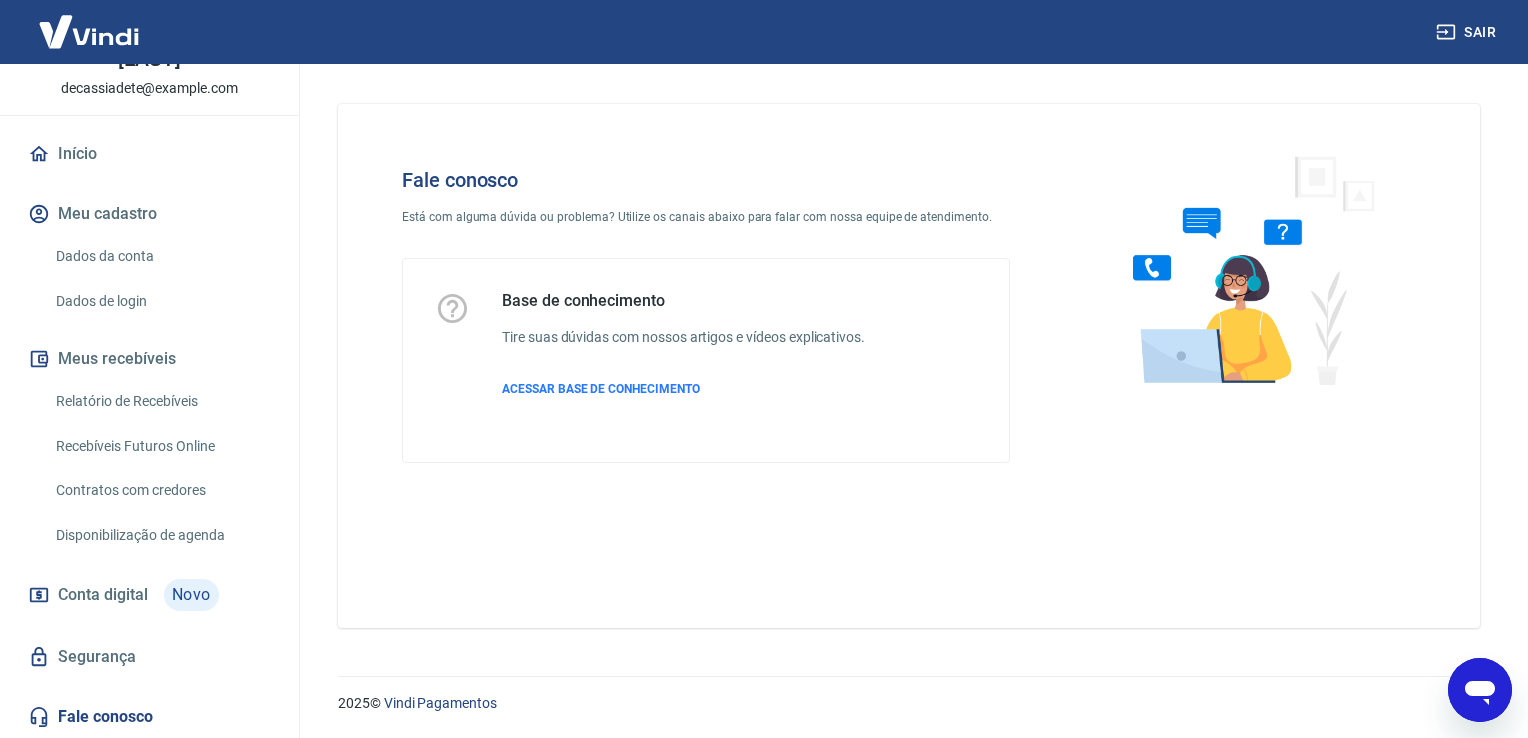 click on "Fale conosco Está com alguma dúvida ou problema? Utilize os canais abaixo para falar com nossa equipe de atendimento. Base de conhecimento Tire suas dúvidas com nossos artigos e vídeos explicativos. ACESSAR BASE DE CONHECIMENTO" at bounding box center (909, 358) 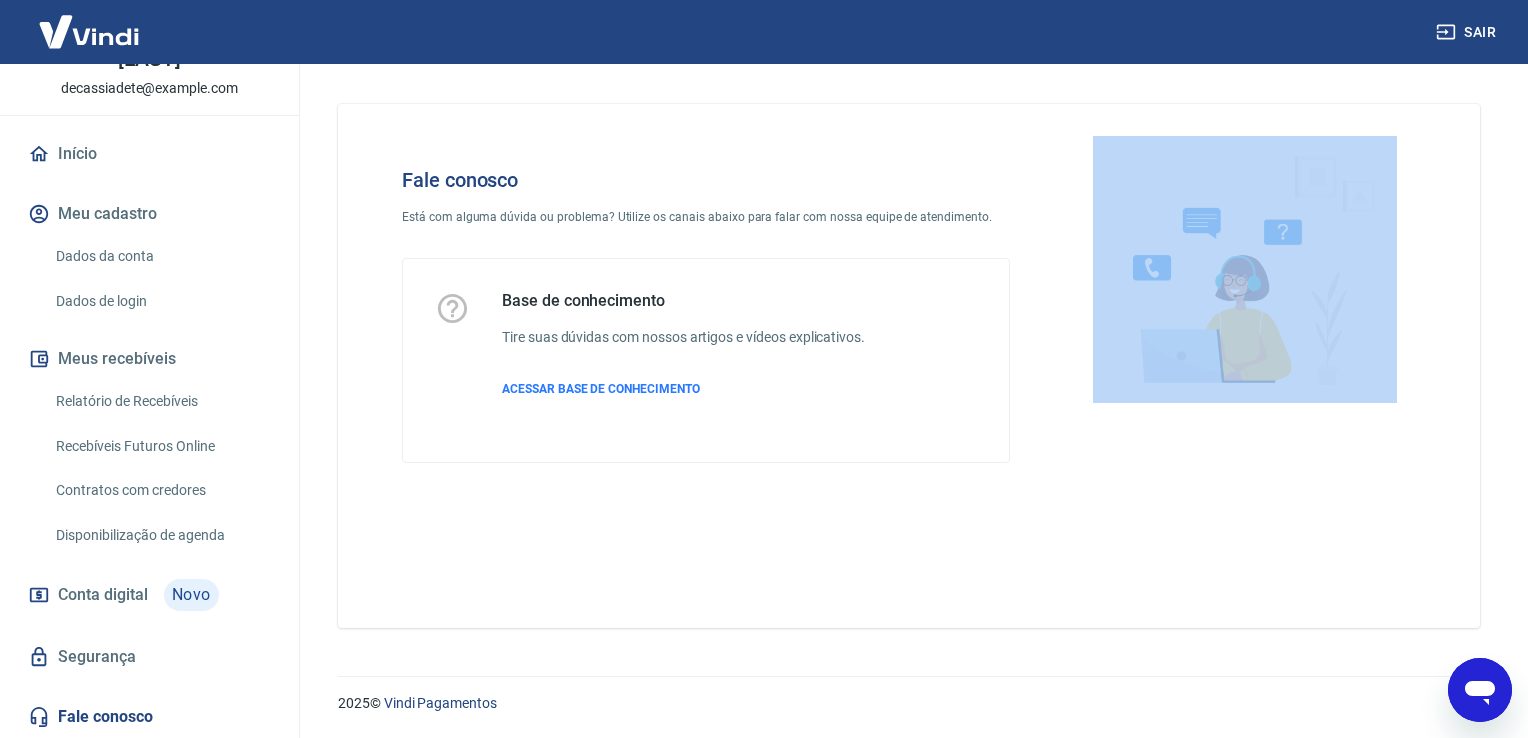 click on "Fale conosco Está com alguma dúvida ou problema? Utilize os canais abaixo para falar com nossa equipe de atendimento. Base de conhecimento Tire suas dúvidas com nossos artigos e vídeos explicativos. ACESSAR BASE DE CONHECIMENTO" at bounding box center [909, 358] 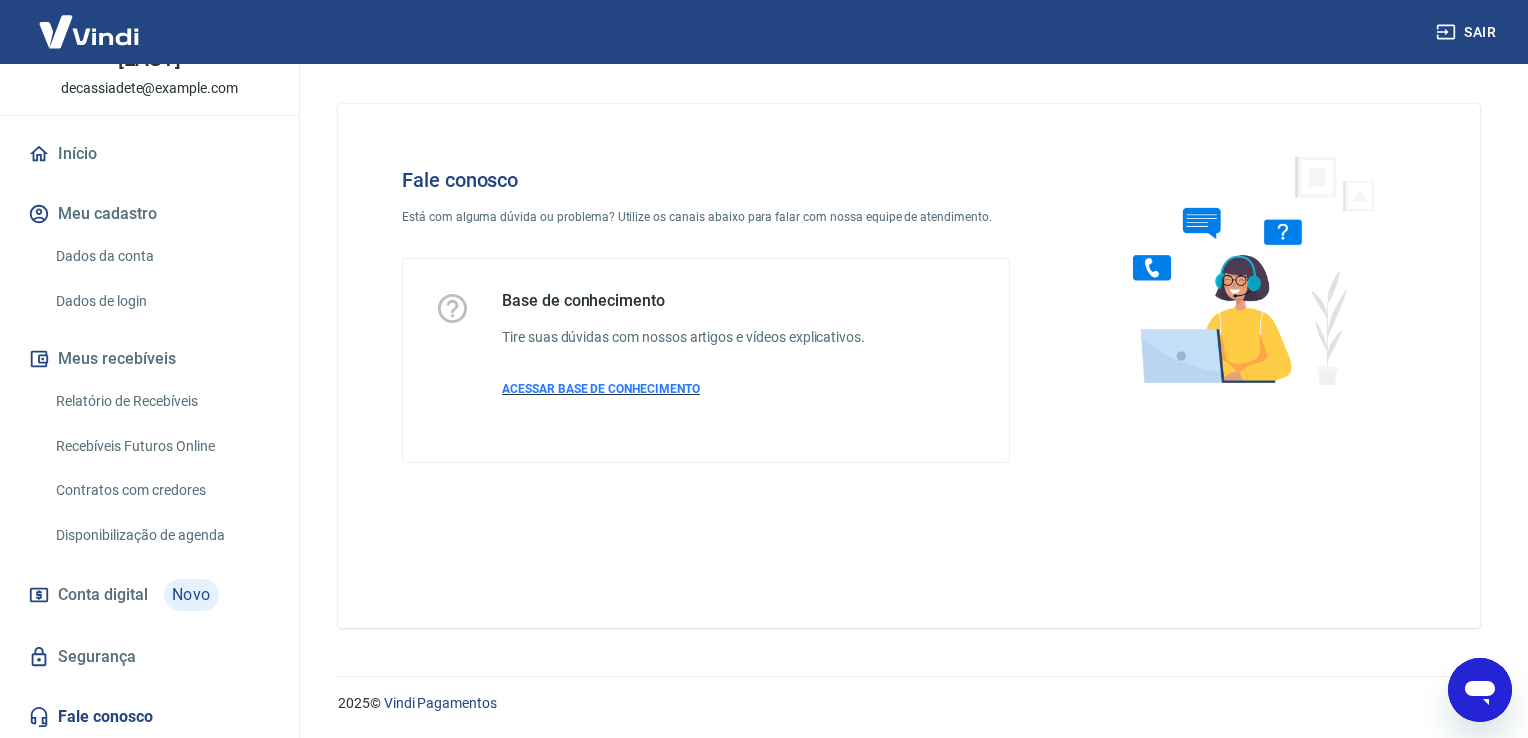click on "ACESSAR BASE DE CONHECIMENTO" at bounding box center [601, 389] 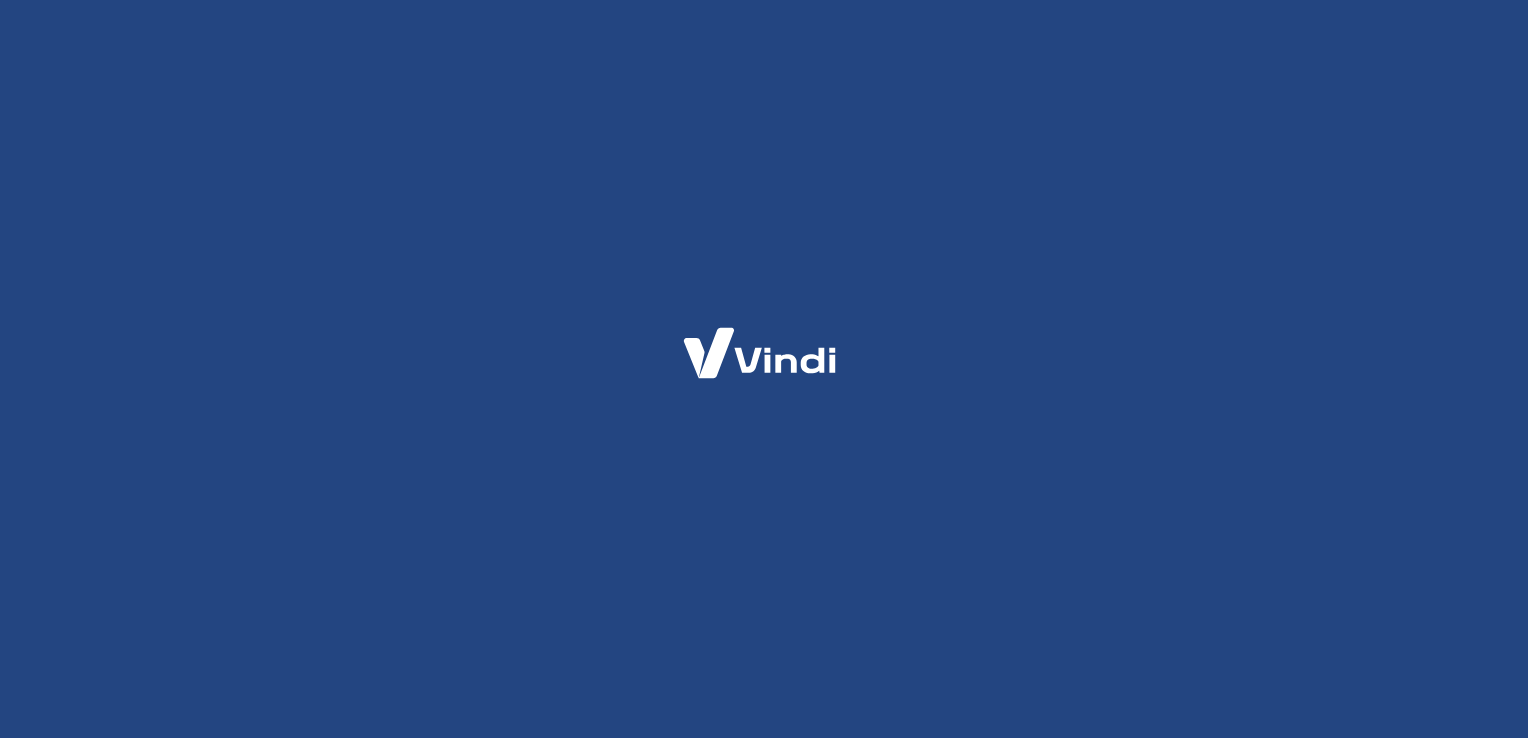 scroll, scrollTop: 0, scrollLeft: 0, axis: both 